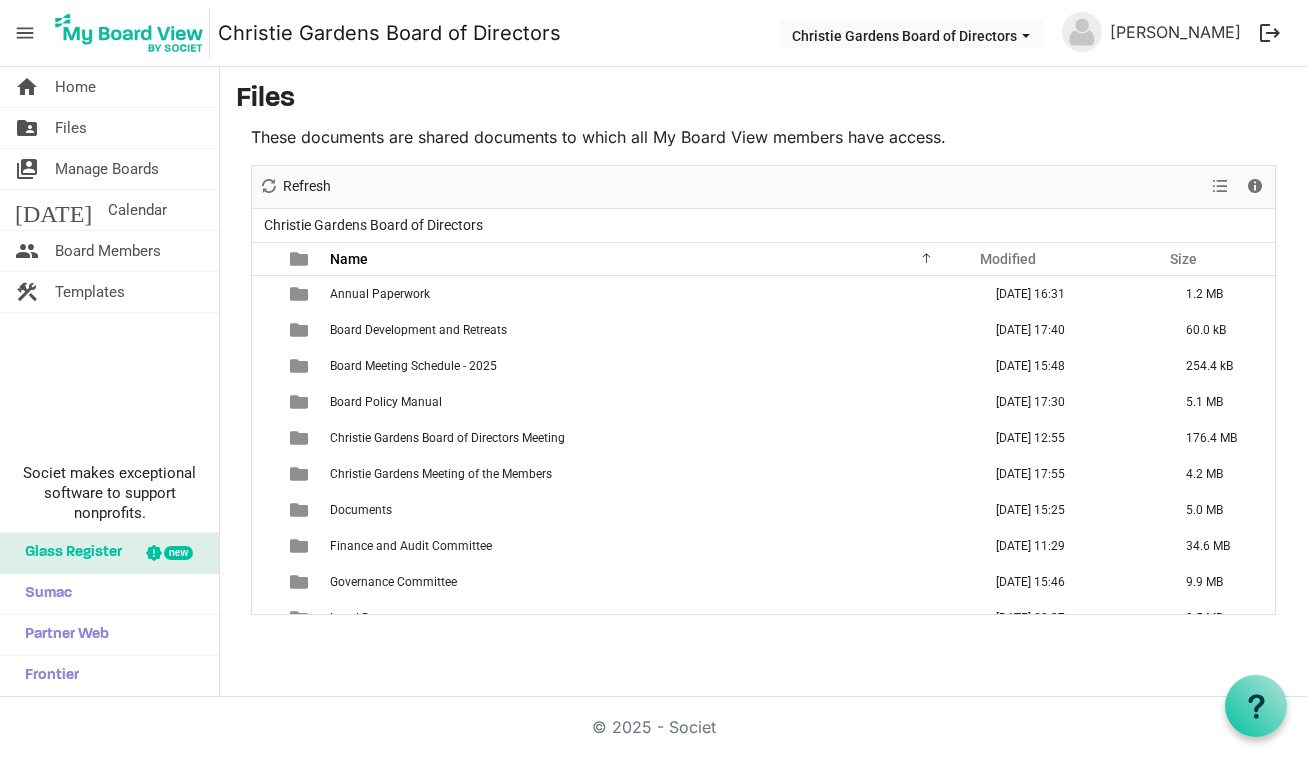 scroll, scrollTop: 0, scrollLeft: 0, axis: both 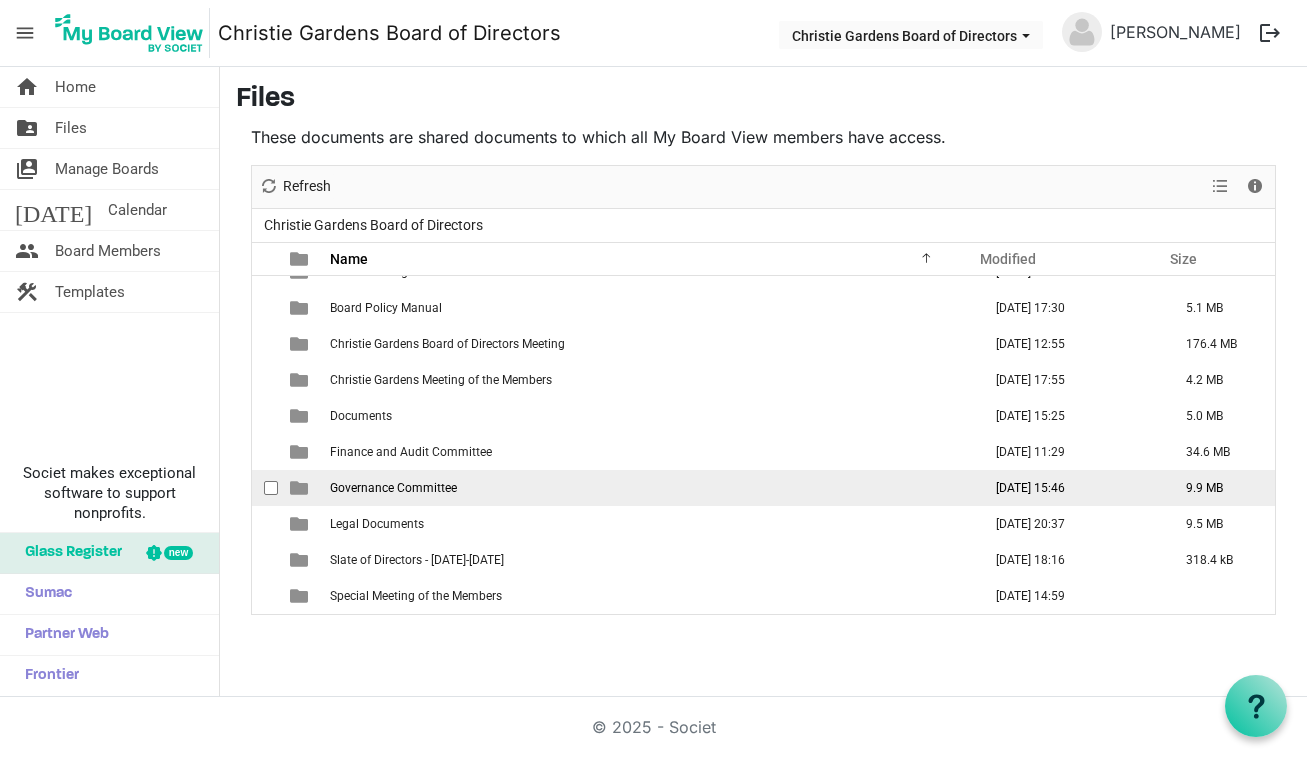 click on "Governance Committee" at bounding box center (393, 488) 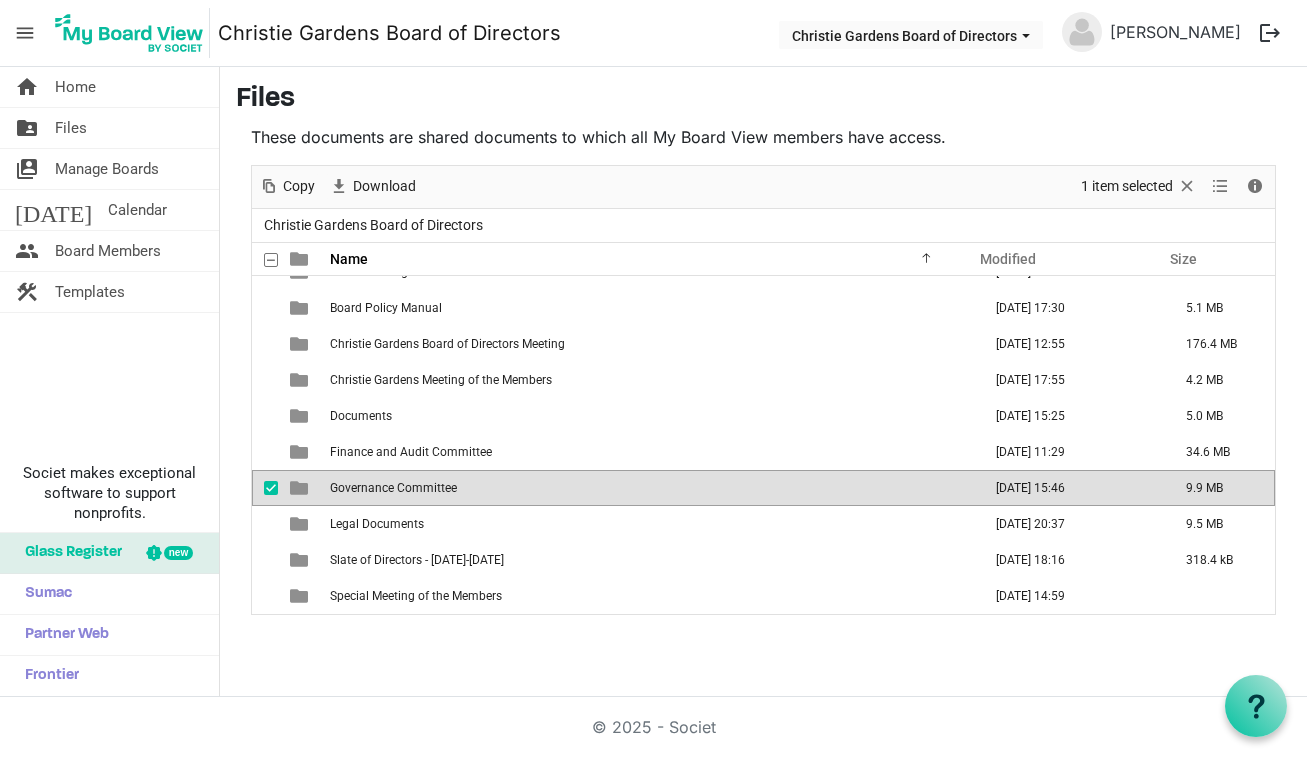 click on "Governance Committee" at bounding box center [393, 488] 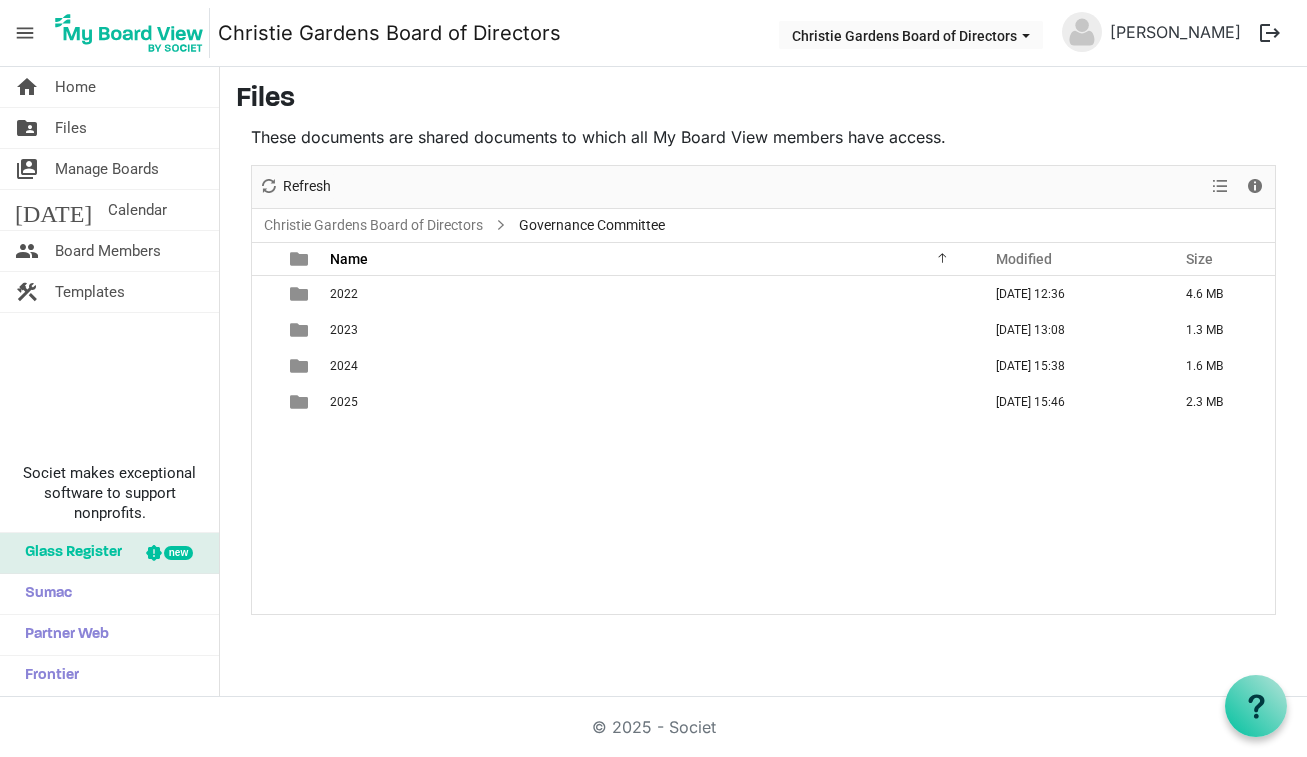 scroll, scrollTop: 0, scrollLeft: 0, axis: both 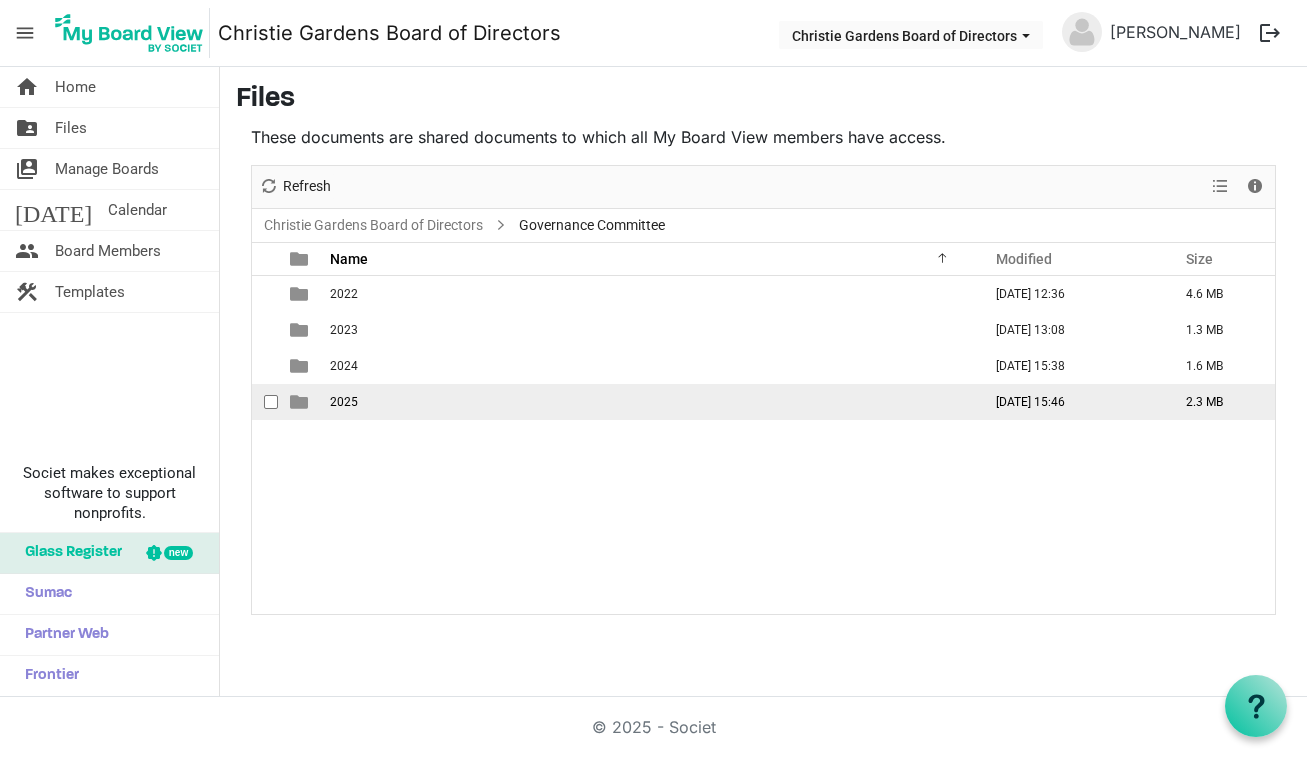 click on "2025" at bounding box center (344, 402) 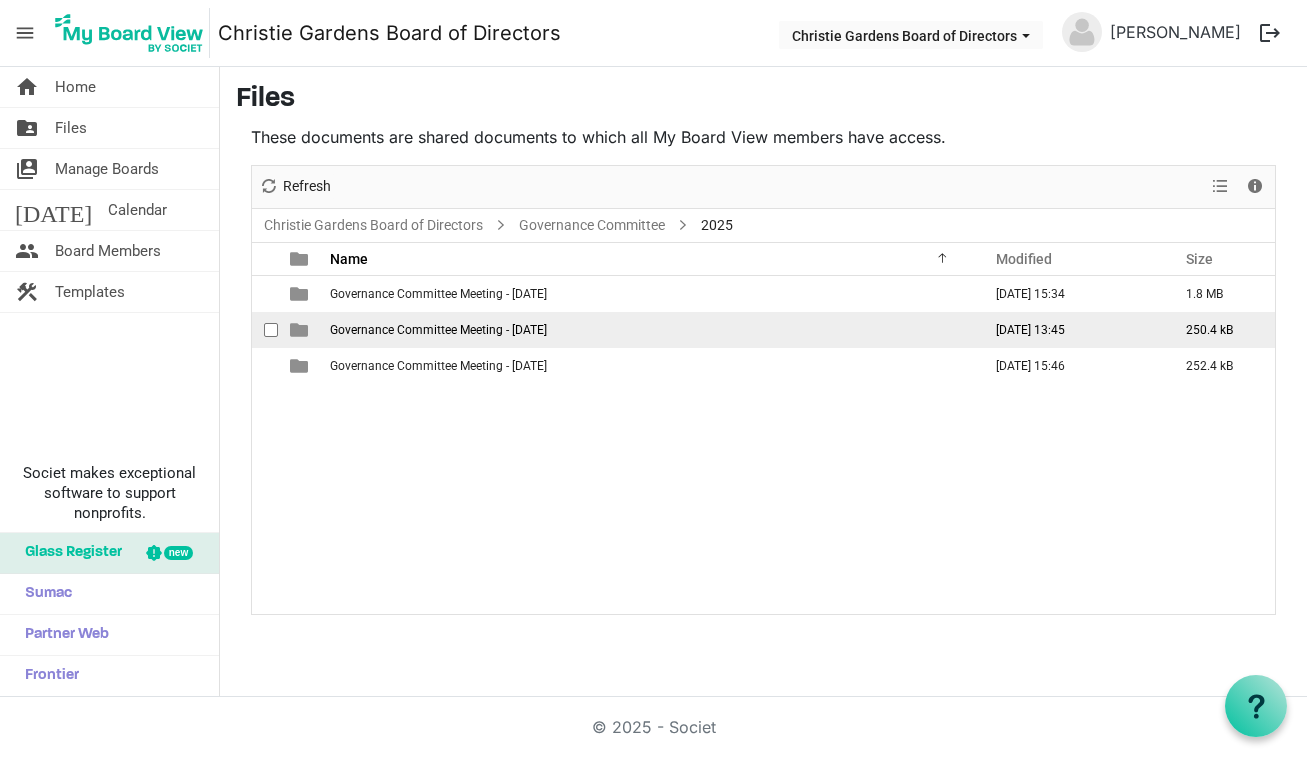 click on "Governance Committee Meeting - [DATE]" at bounding box center (438, 330) 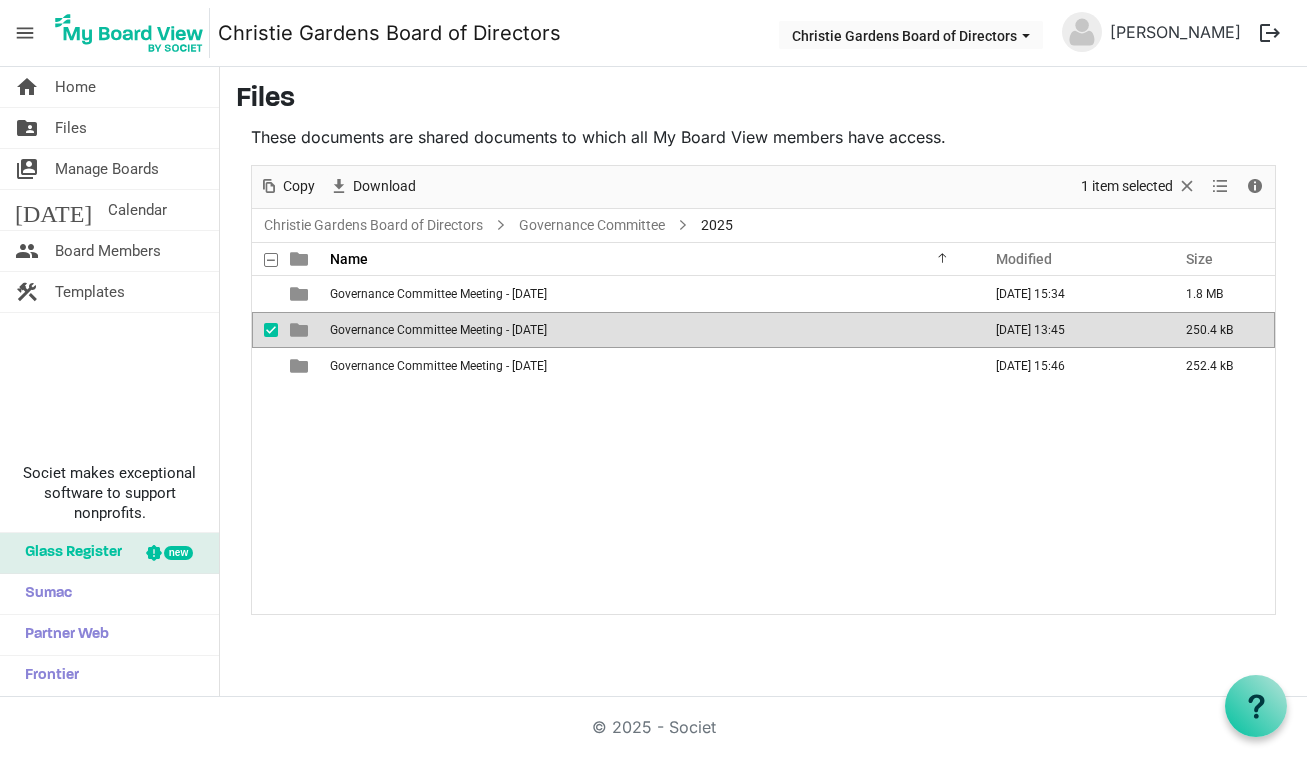 click on "Governance Committee Meeting - [DATE]" at bounding box center (438, 330) 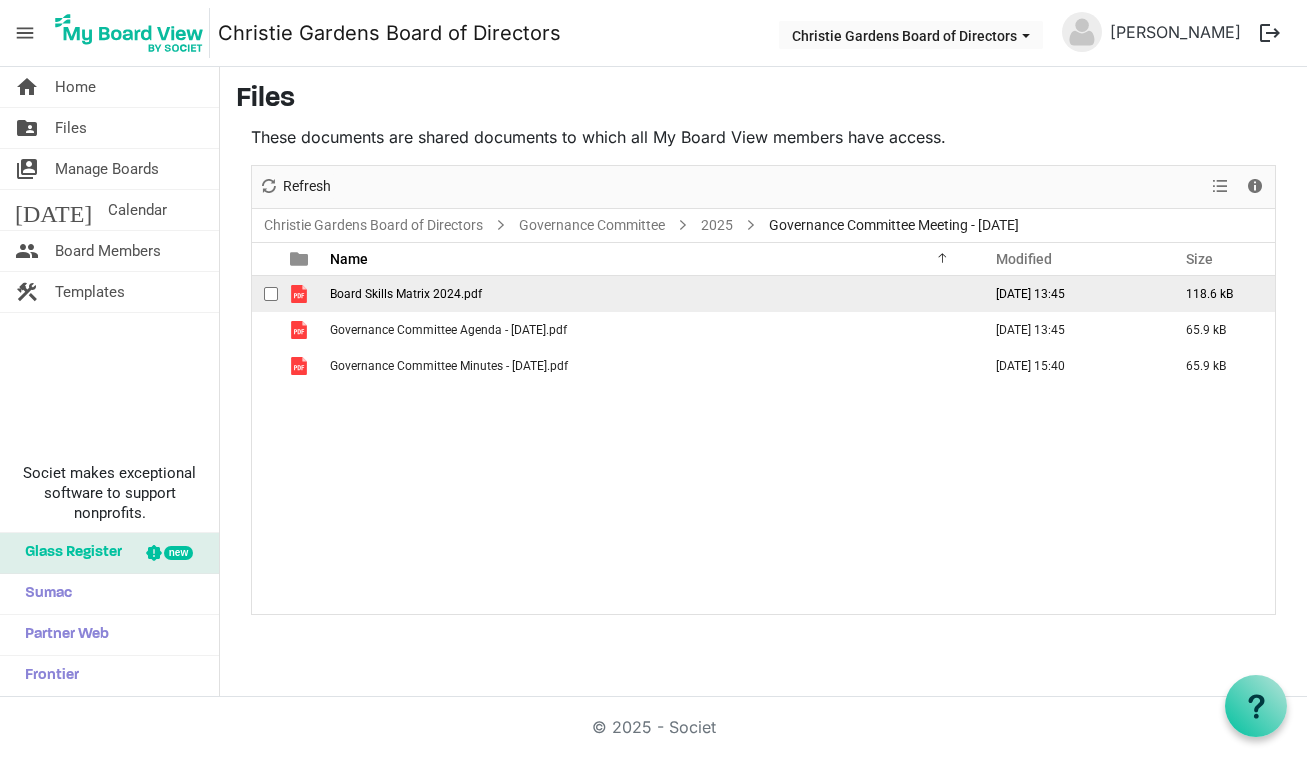 click on "Board Skills Matrix 2024.pdf" at bounding box center (406, 294) 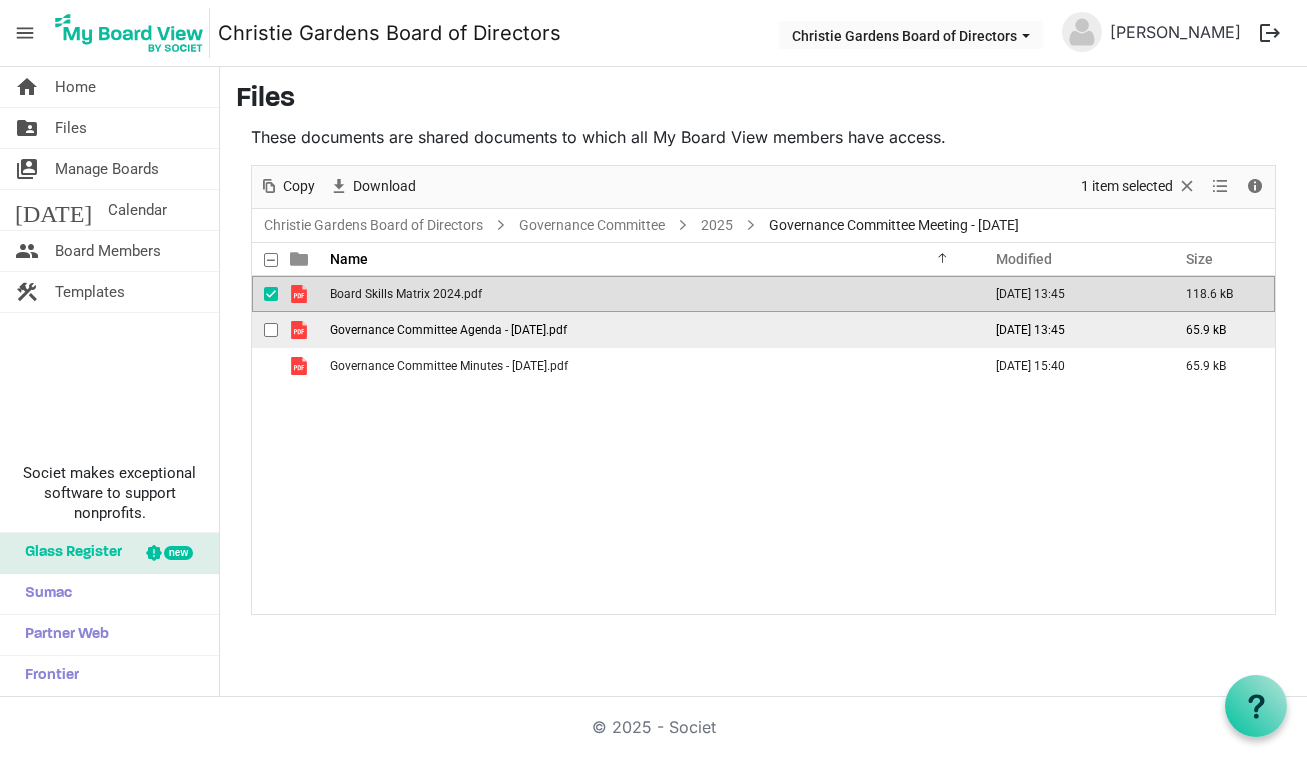 click on "Governance Committee Agenda - [DATE].pdf" at bounding box center (448, 330) 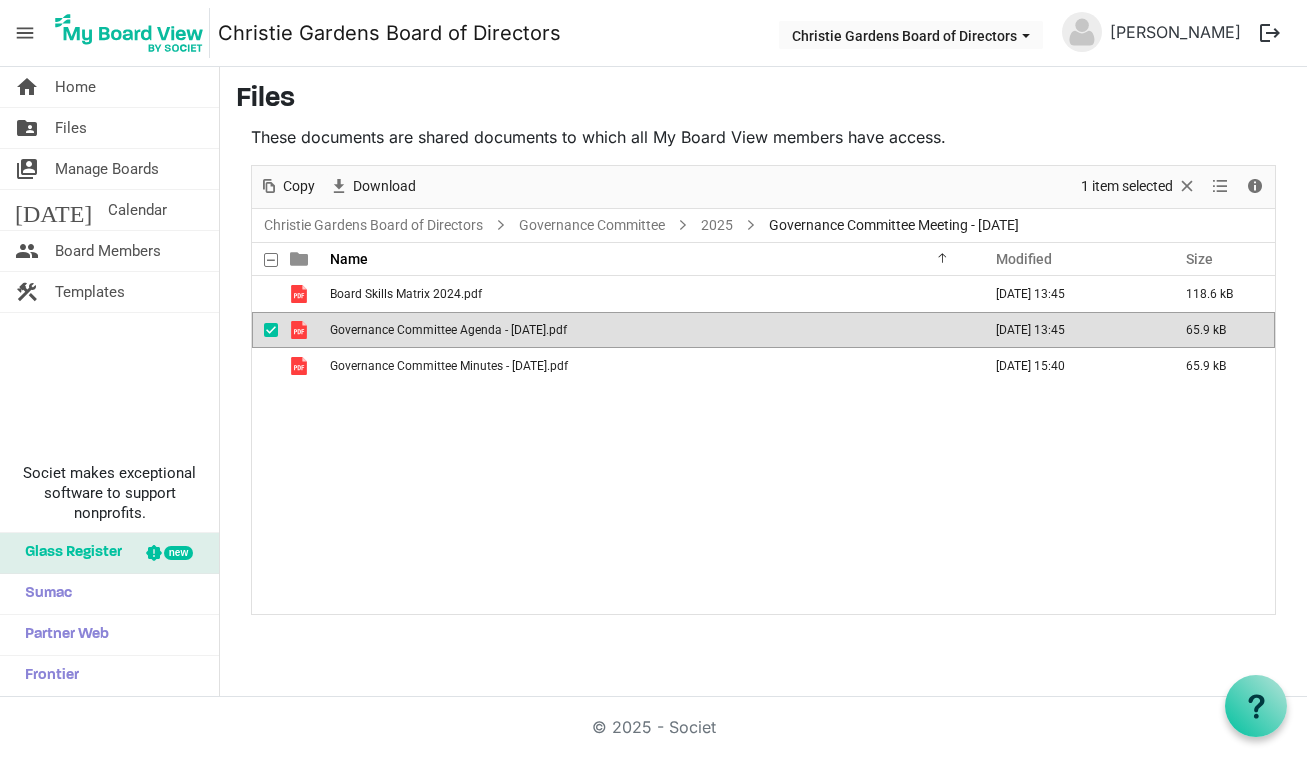 click on "Governance Committee Agenda - [DATE].pdf" at bounding box center [448, 330] 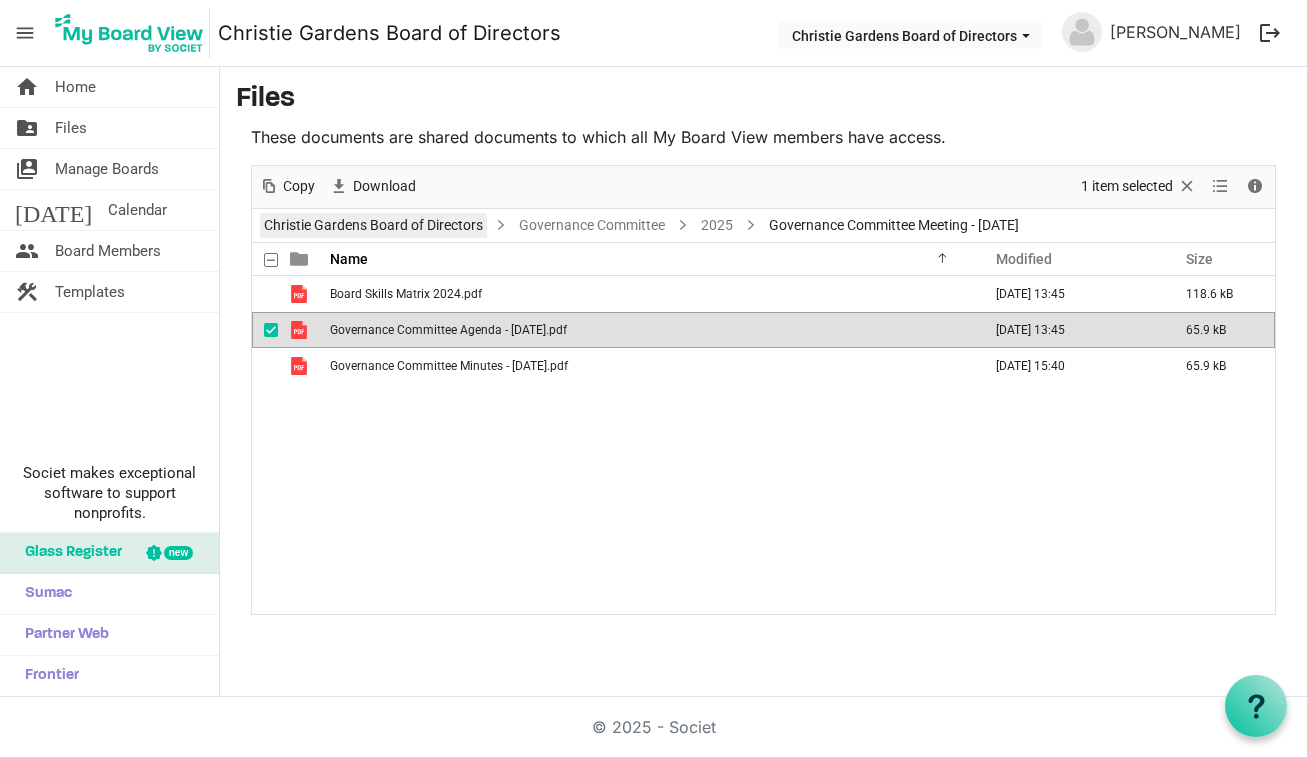 click on "Christie Gardens Board of Directors" at bounding box center [373, 225] 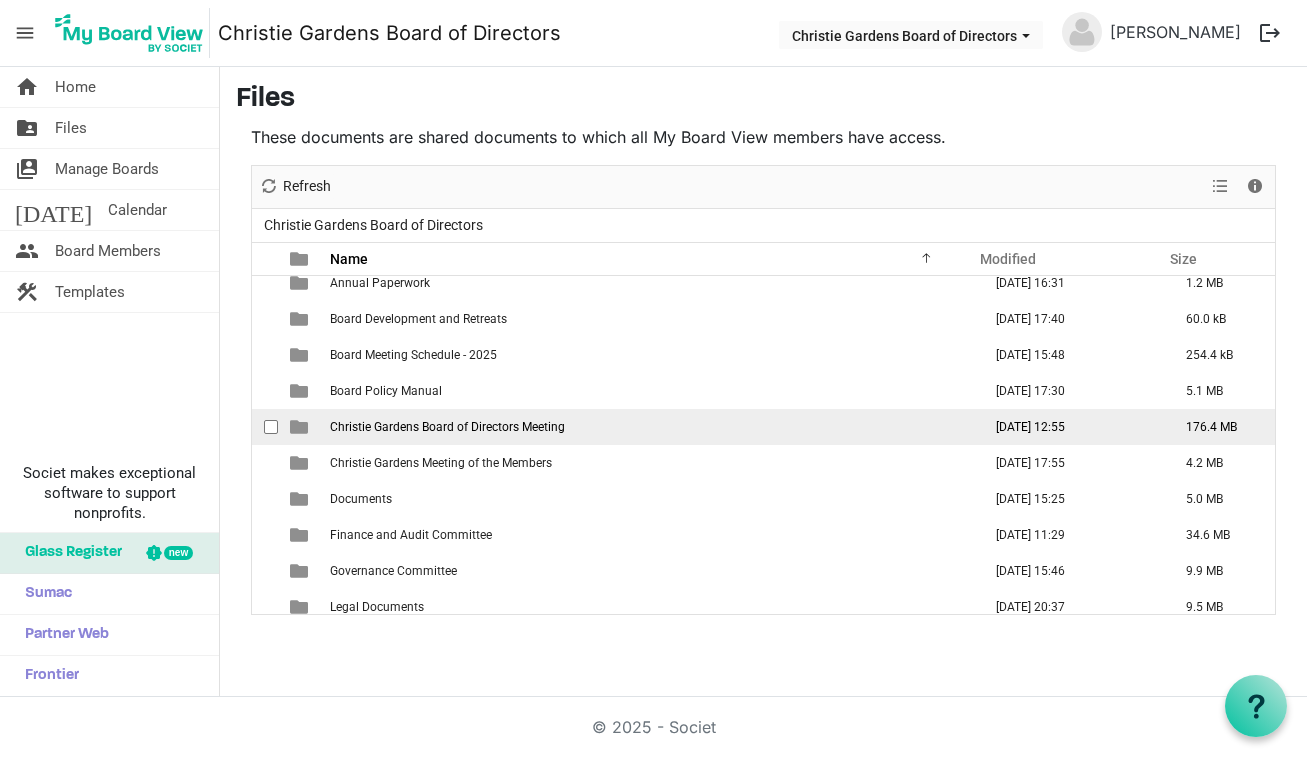 scroll, scrollTop: 0, scrollLeft: 0, axis: both 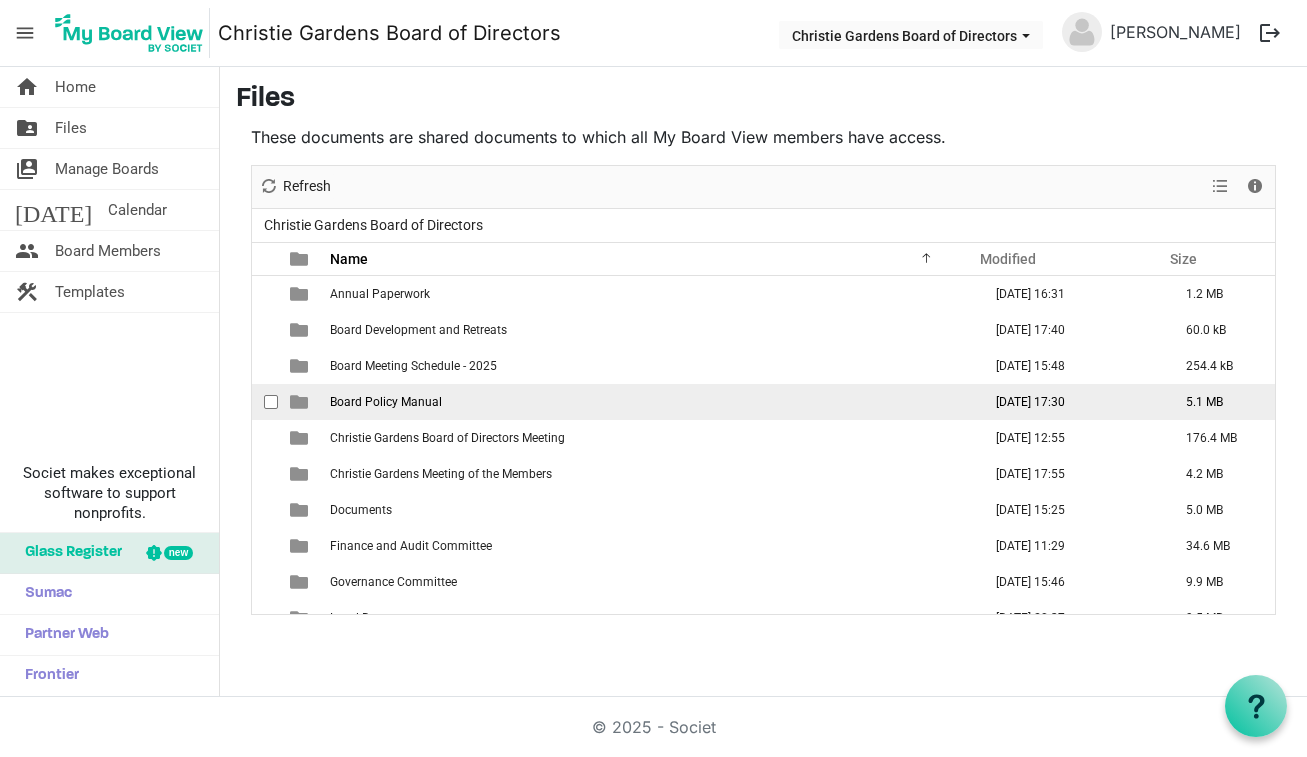 click on "Board Policy Manual" at bounding box center [386, 402] 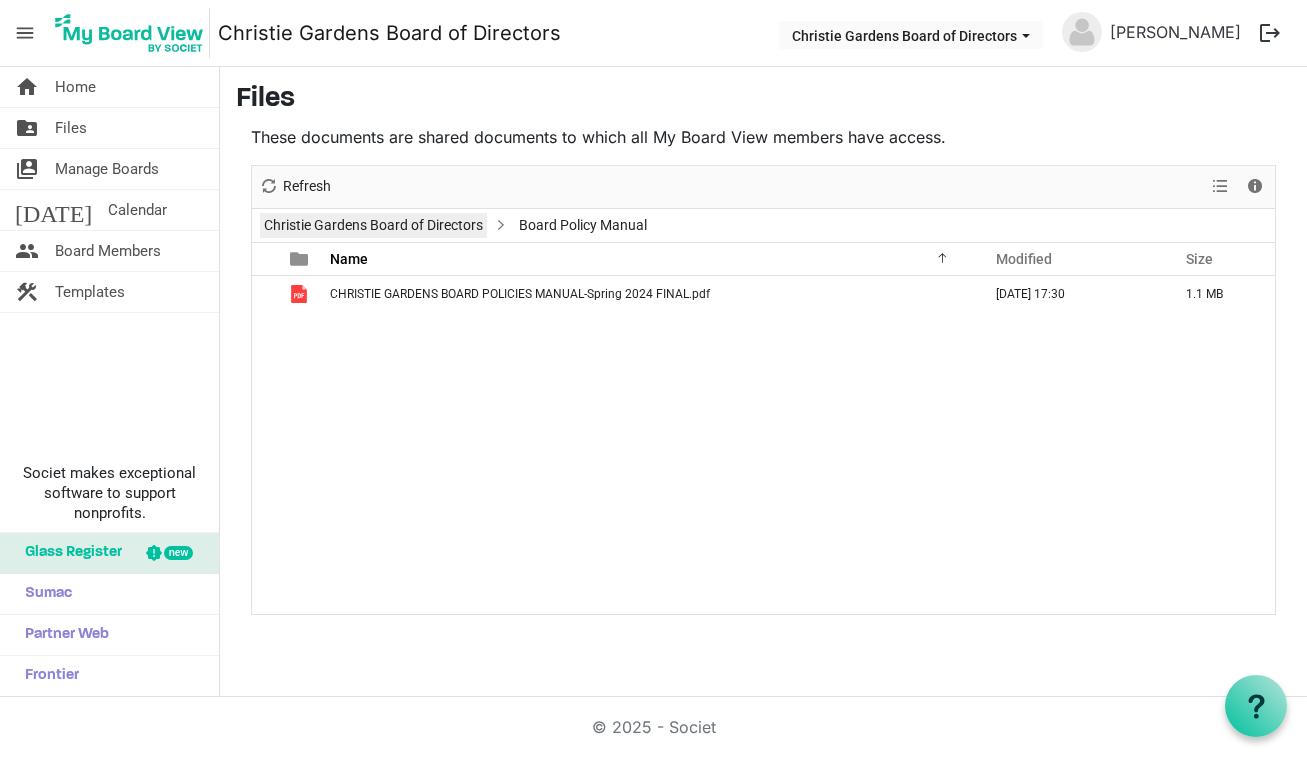 click on "Christie Gardens Board of Directors" at bounding box center [373, 225] 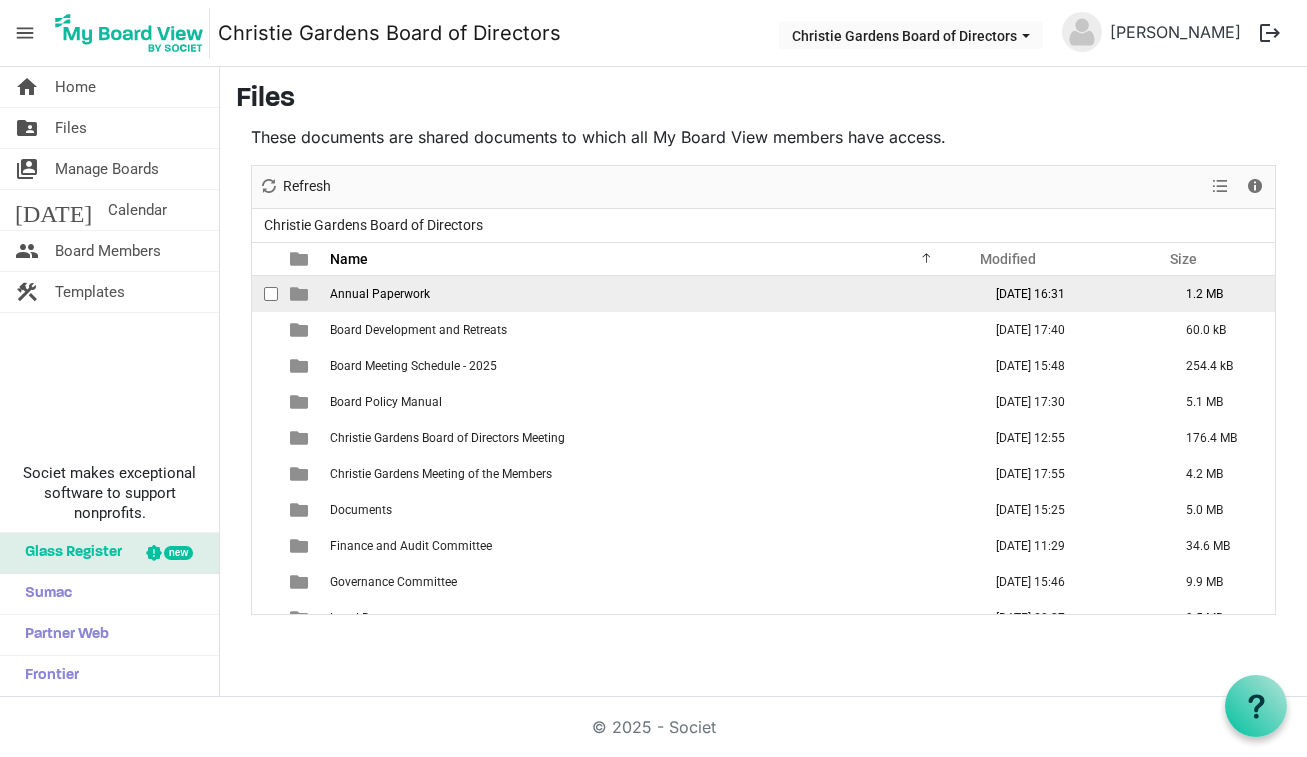 click on "Annual Paperwork" at bounding box center [380, 294] 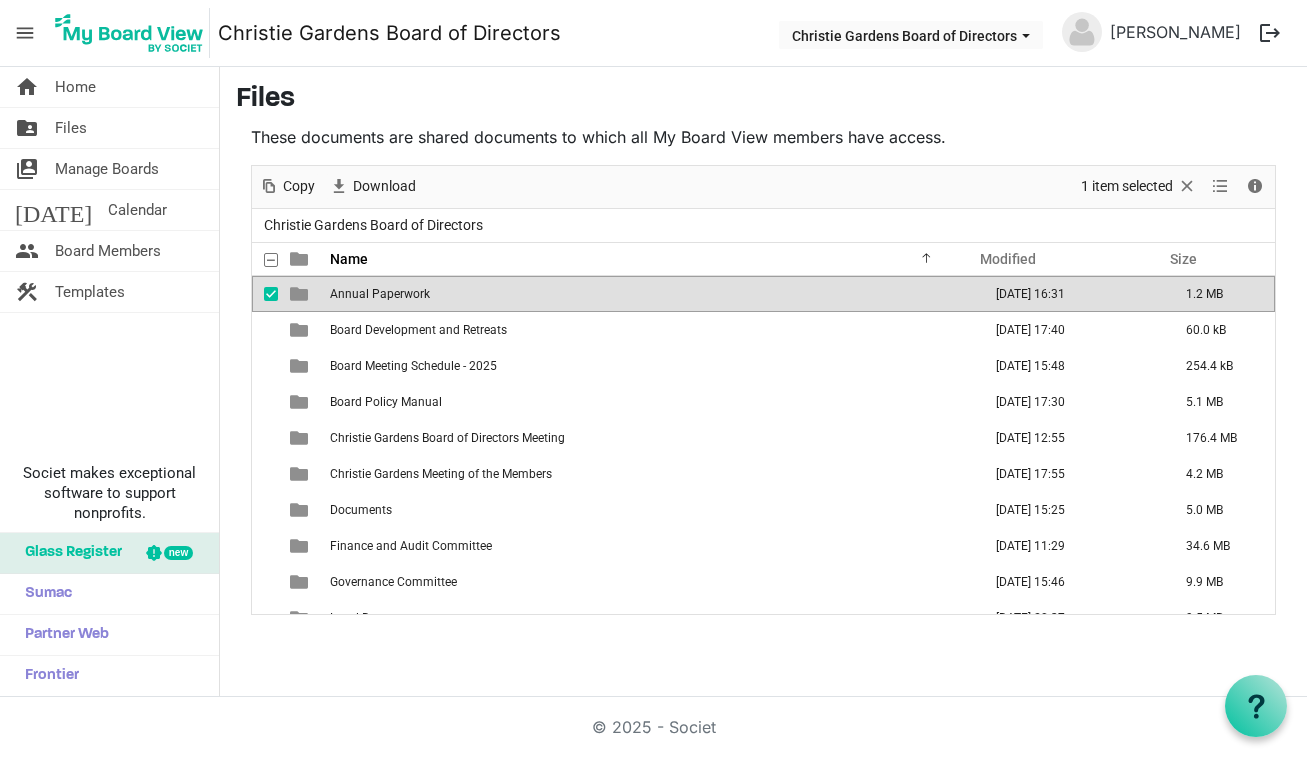 click on "Annual Paperwork" at bounding box center [380, 294] 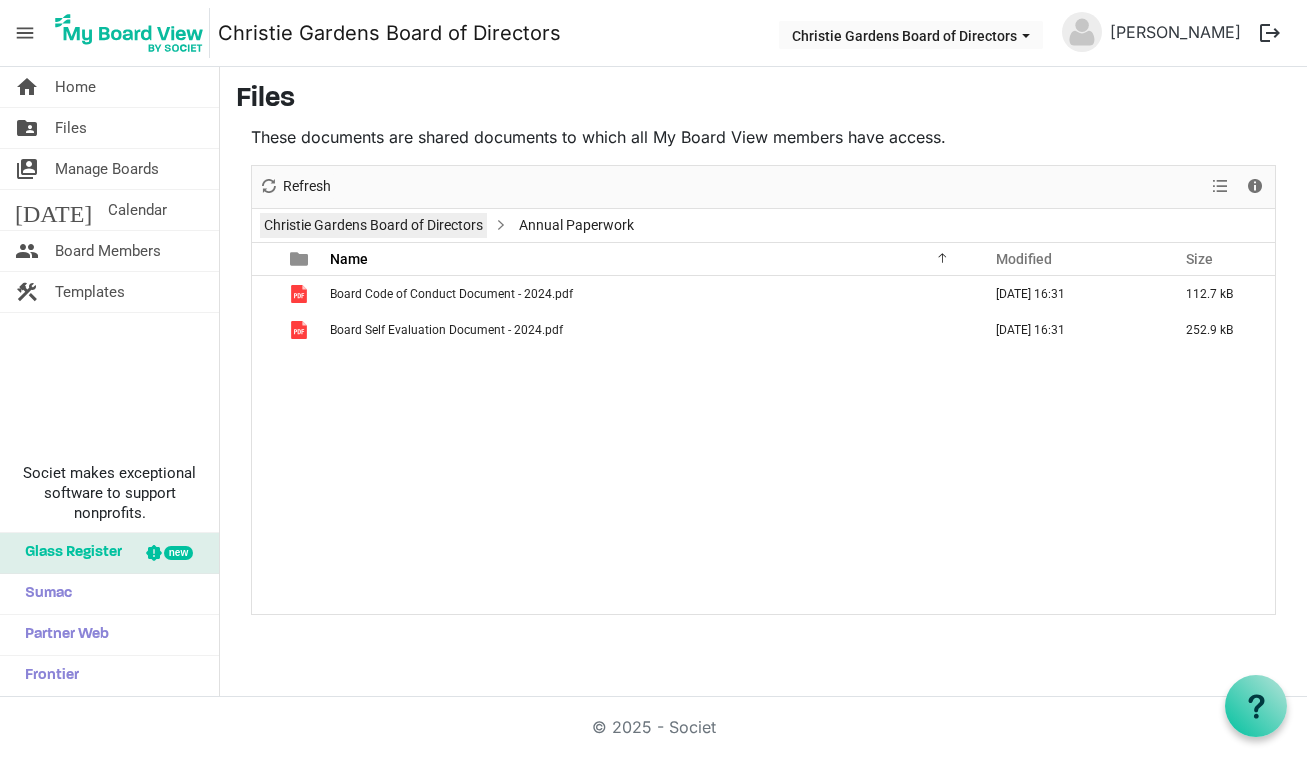 click on "Christie Gardens Board of Directors" at bounding box center (373, 225) 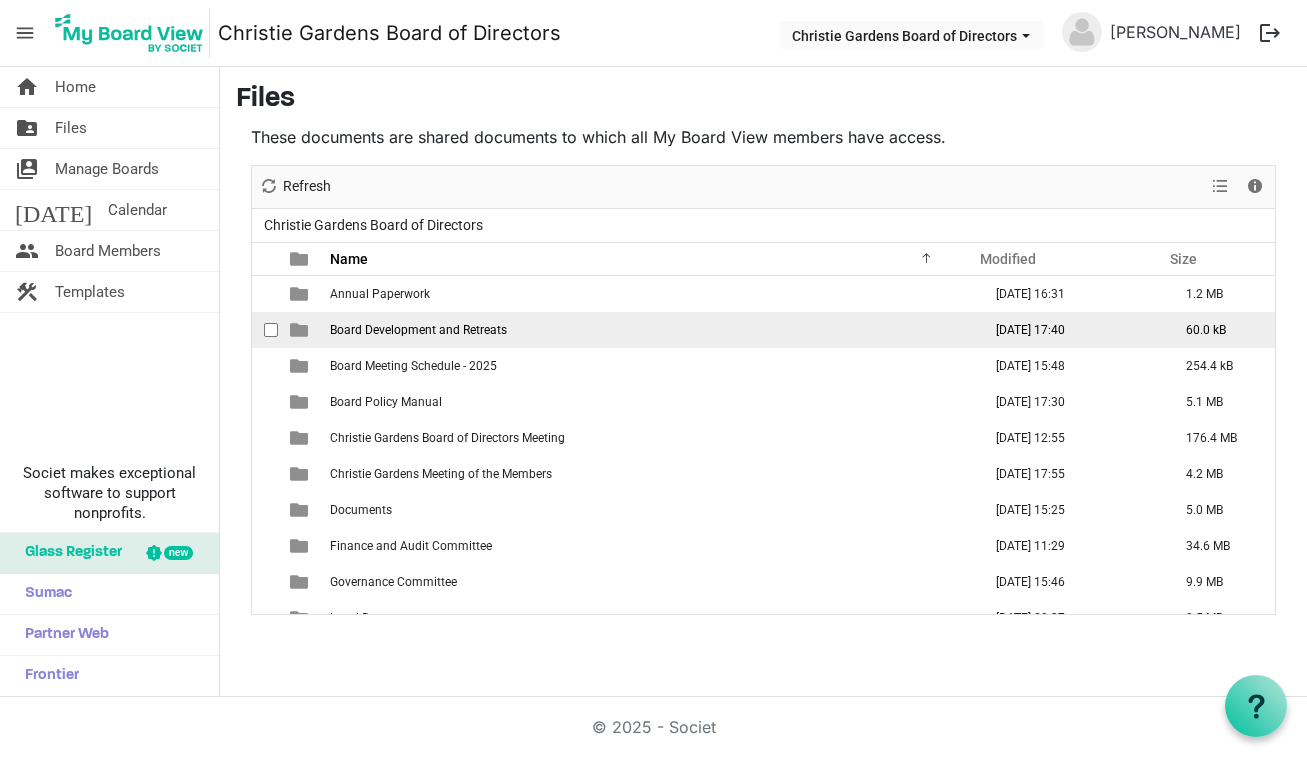 click on "Board Development and Retreats" at bounding box center [418, 330] 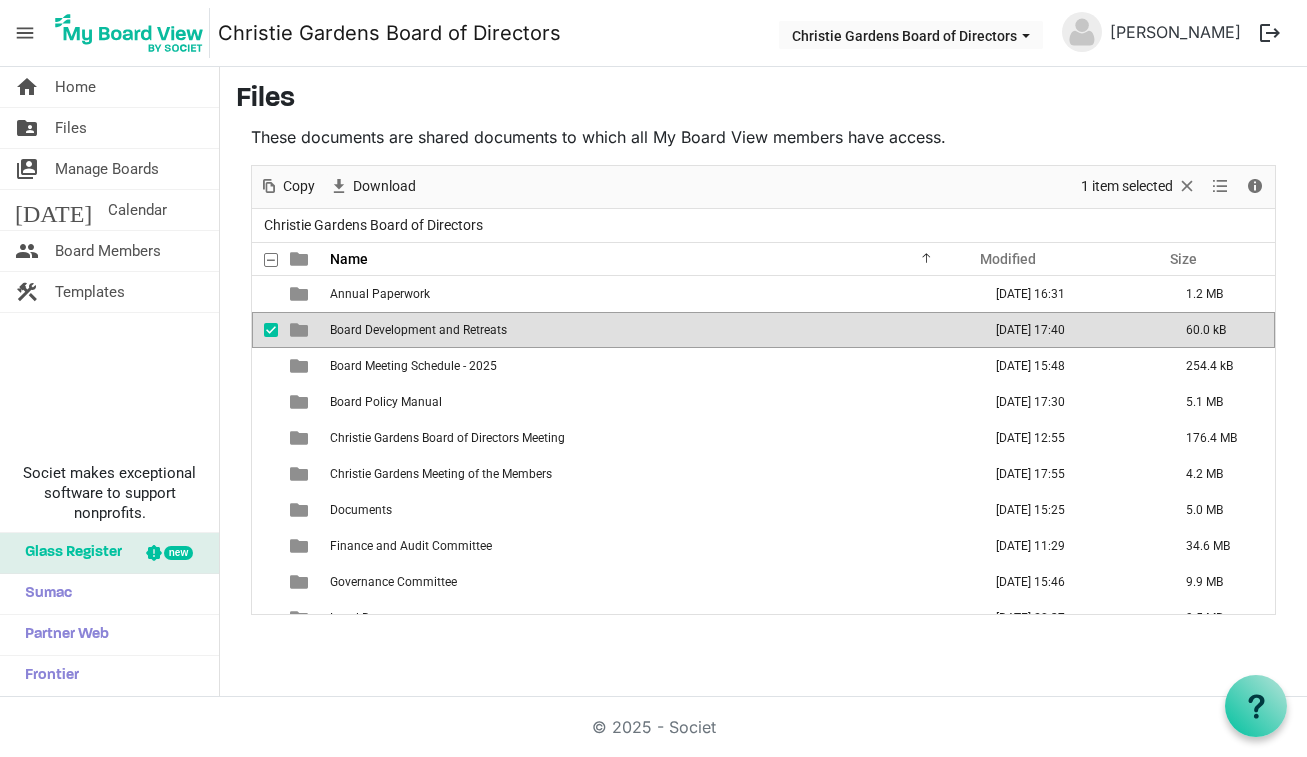click on "Board Development and Retreats" at bounding box center (418, 330) 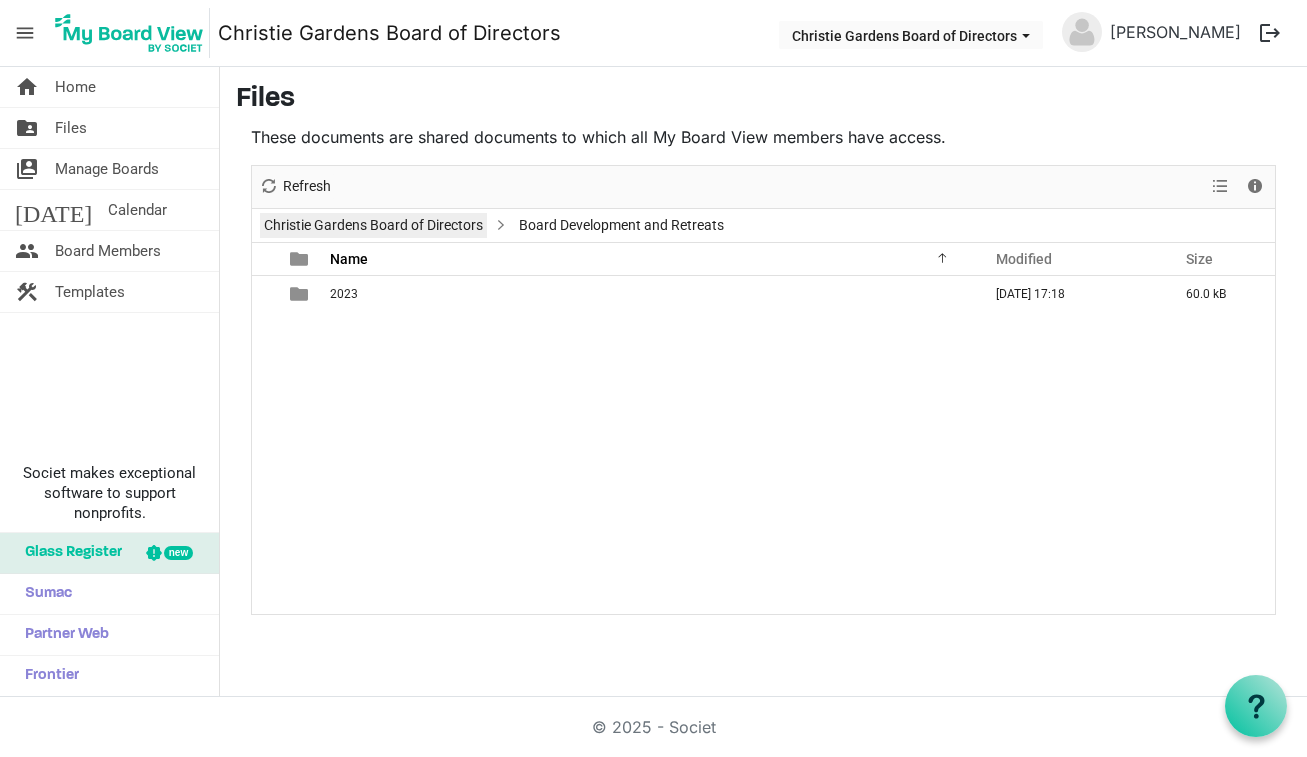 click on "Christie Gardens Board of Directors" at bounding box center [373, 225] 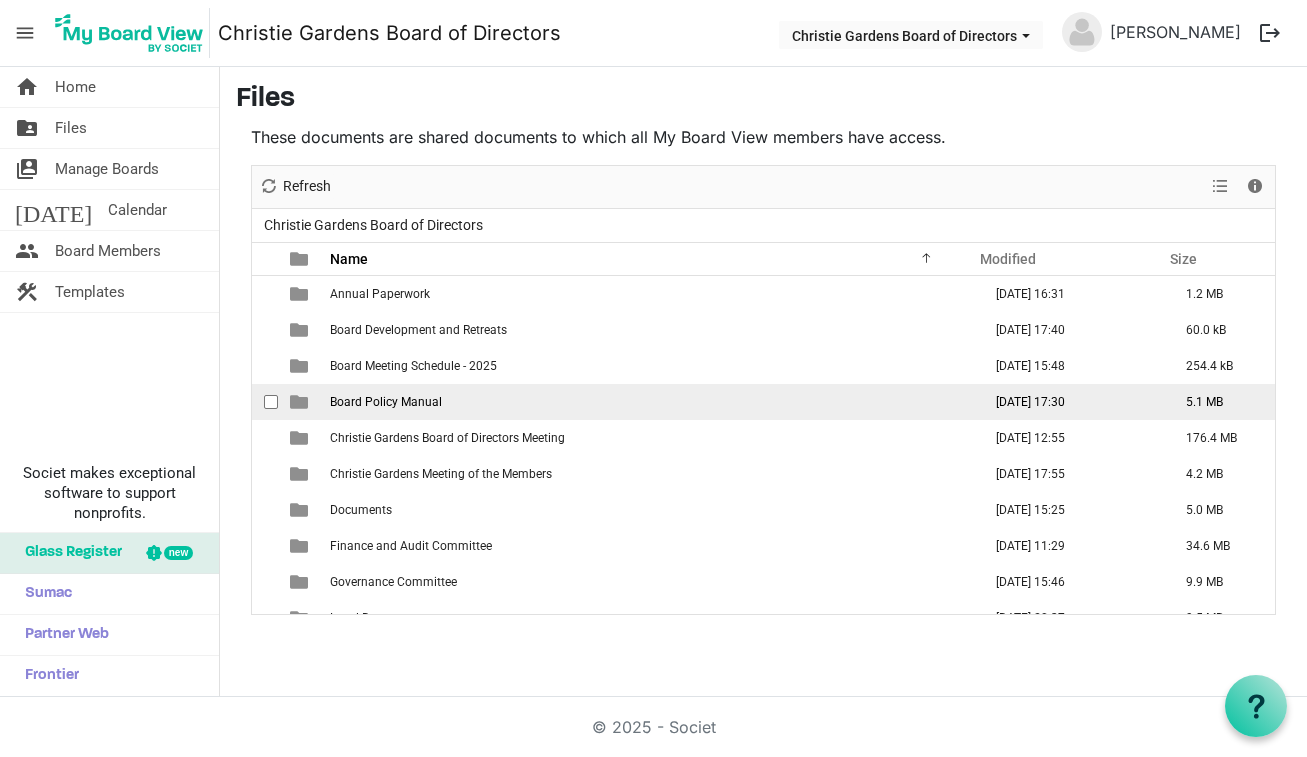 click on "Board Policy Manual" at bounding box center (386, 402) 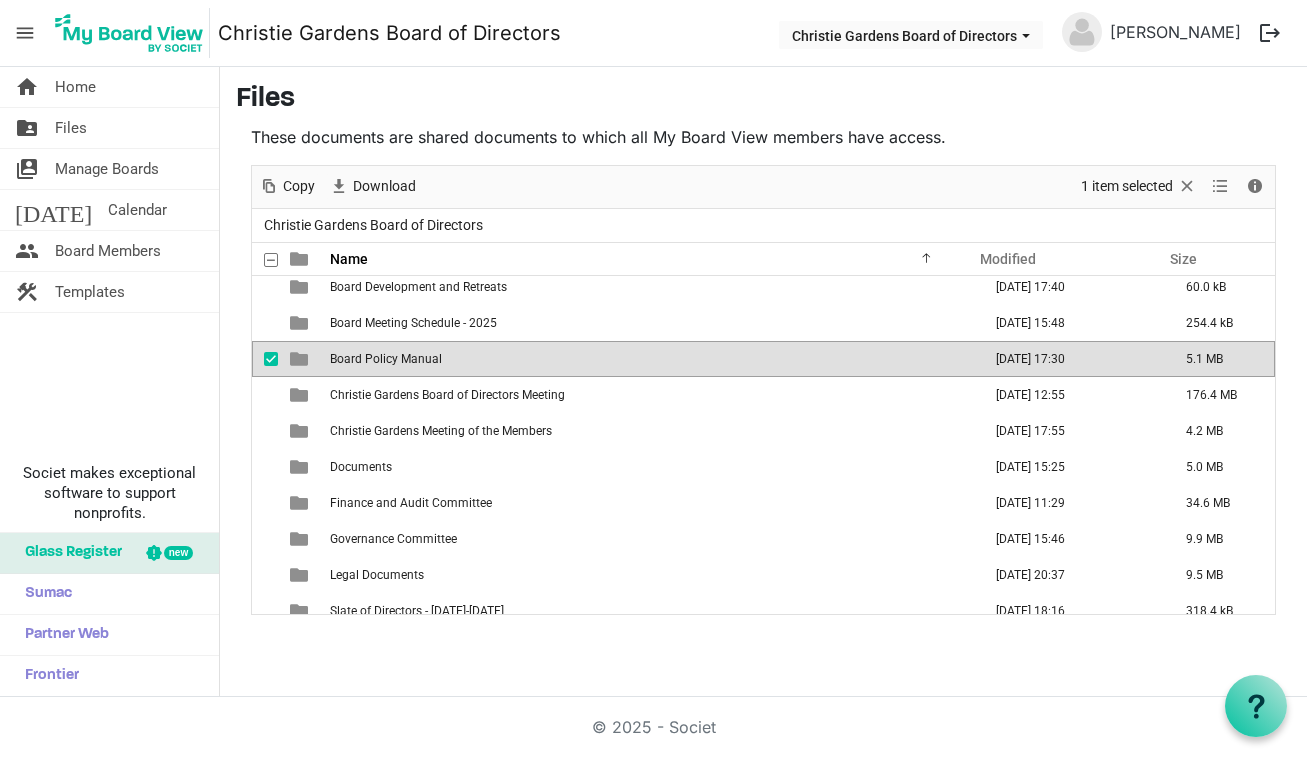 scroll, scrollTop: 94, scrollLeft: 0, axis: vertical 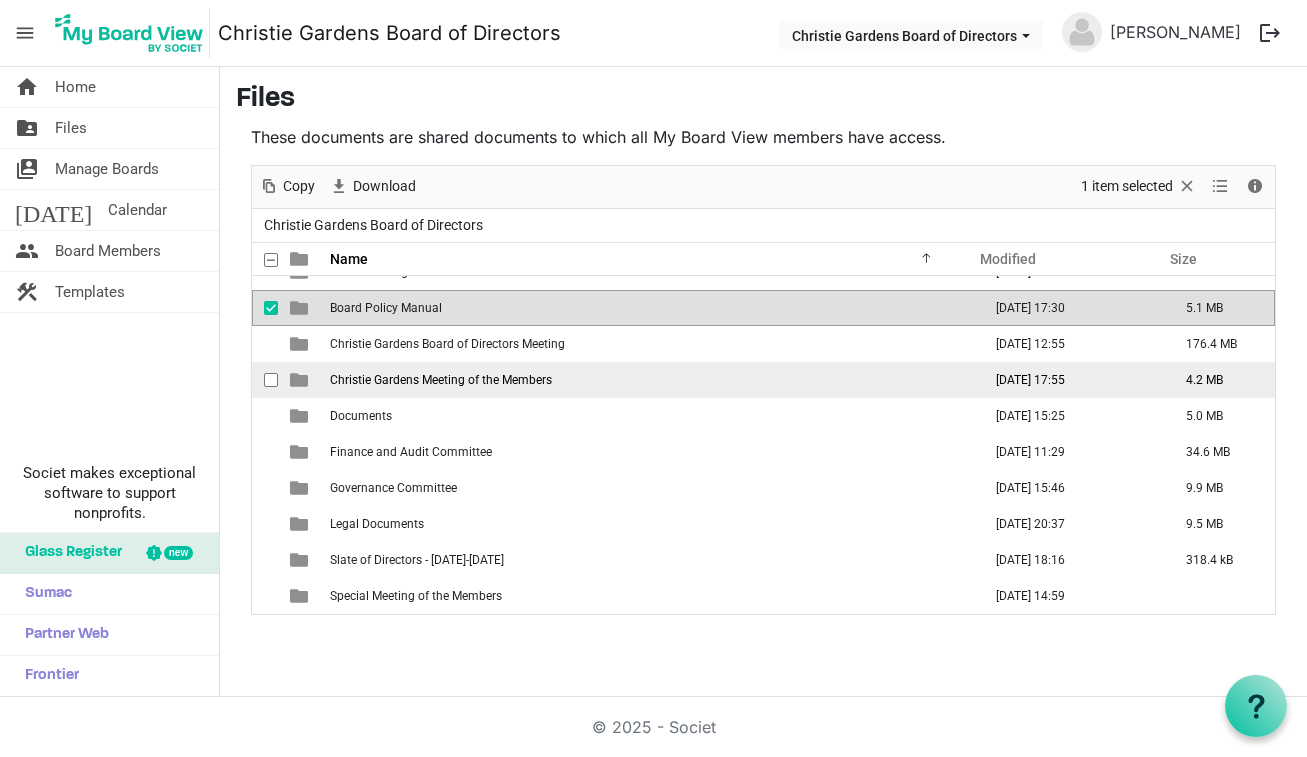 click on "Christie Gardens Meeting of the Members" at bounding box center [441, 380] 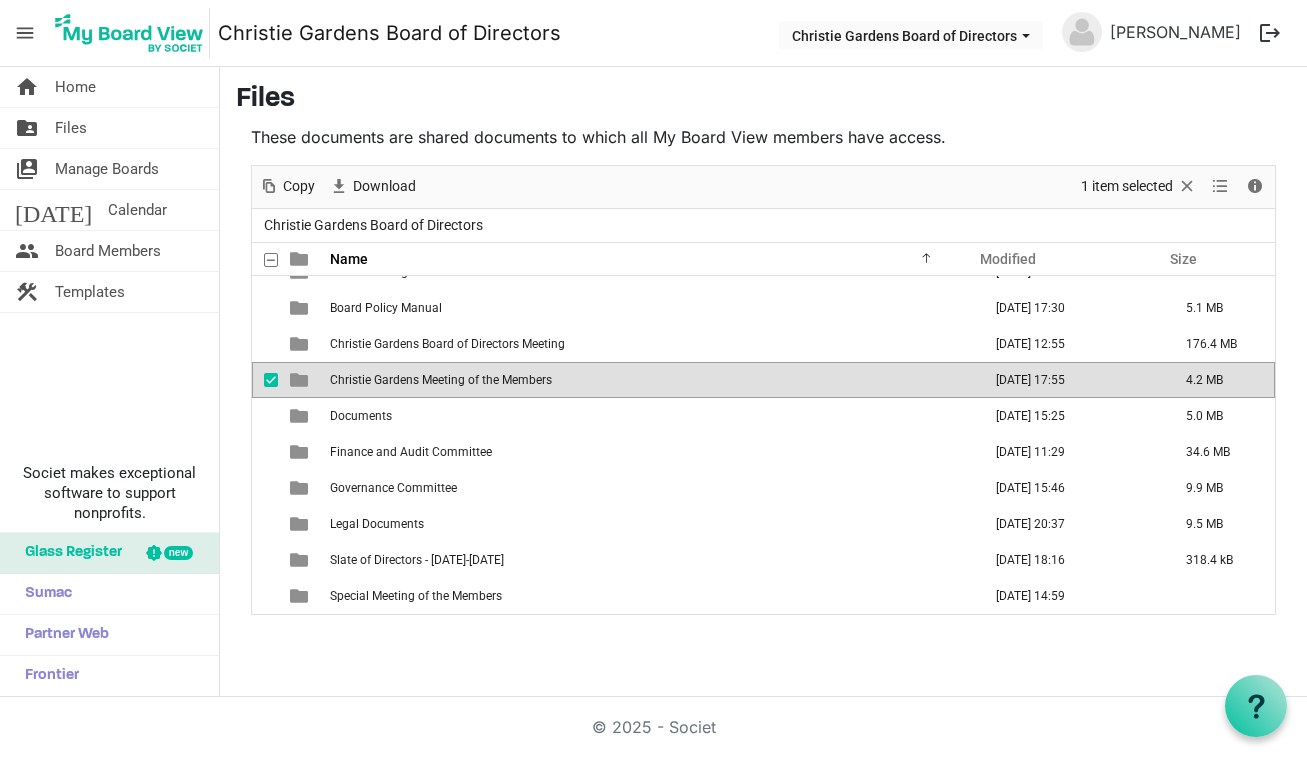 click on "Christie Gardens Meeting of the Members" at bounding box center [441, 380] 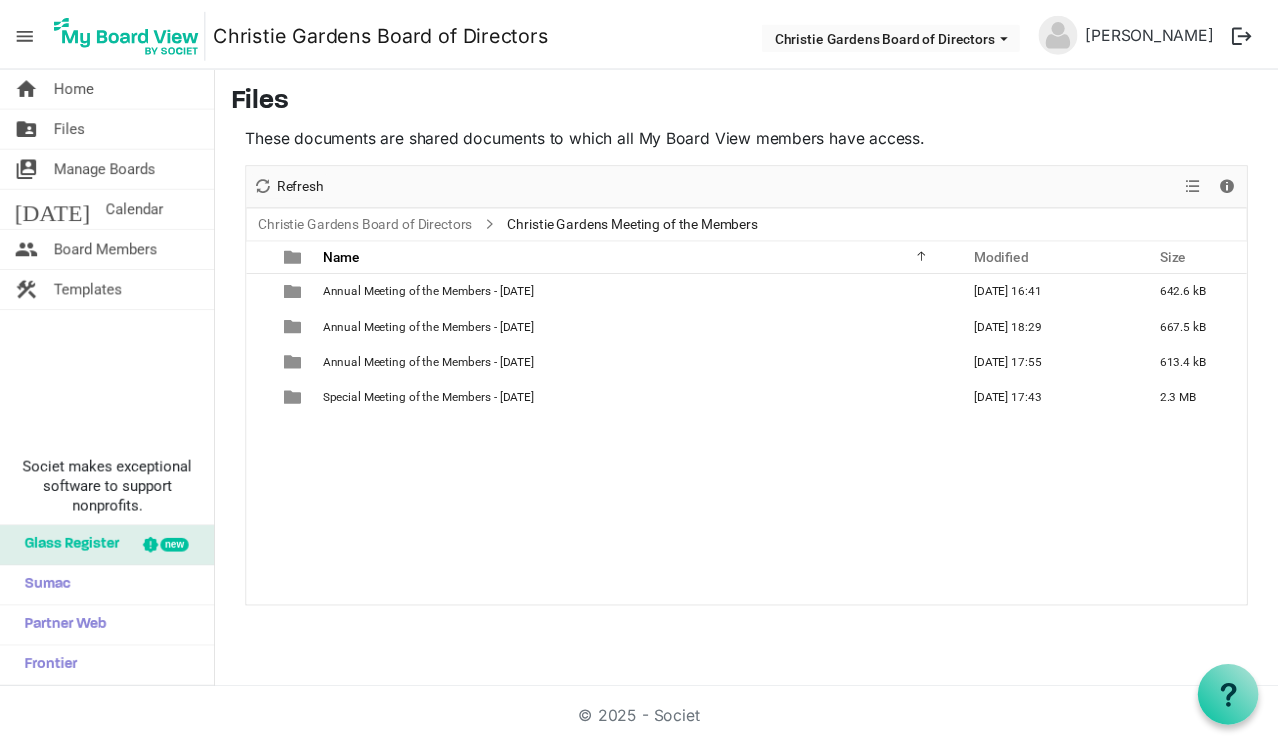 scroll, scrollTop: 0, scrollLeft: 0, axis: both 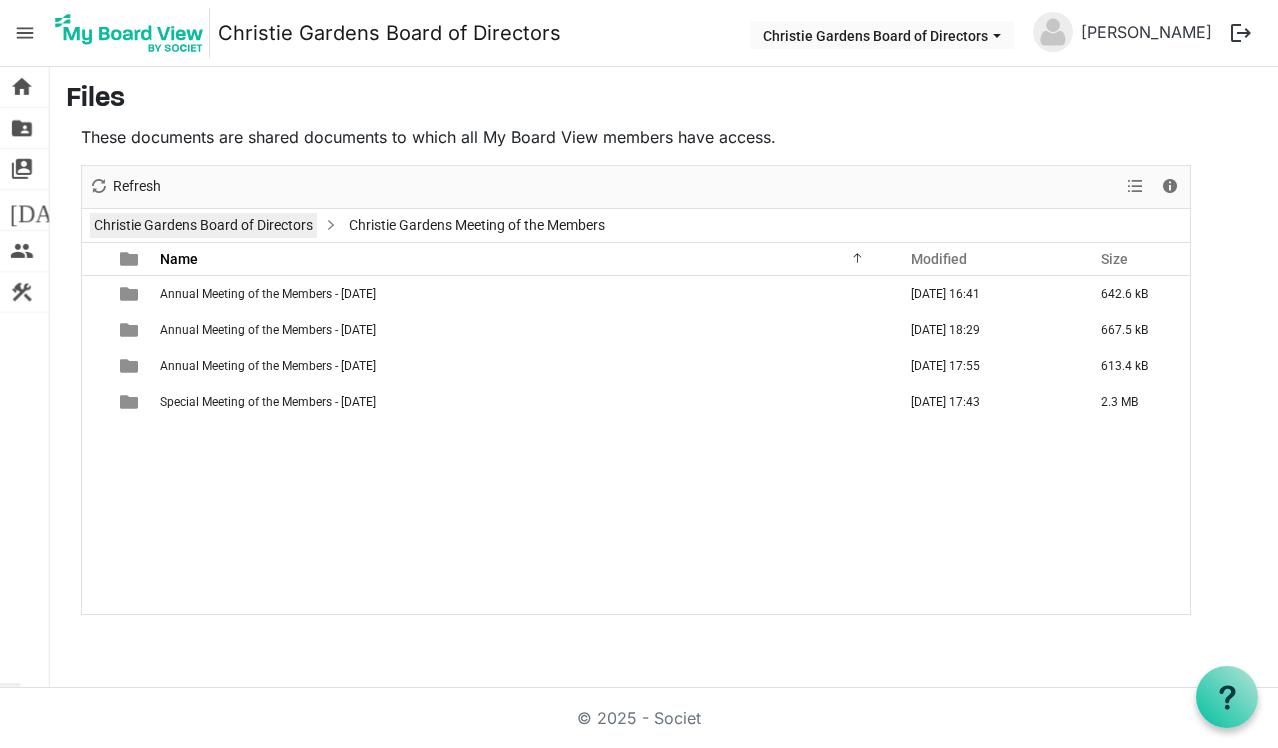 click on "Christie Gardens Board of Directors" at bounding box center [203, 225] 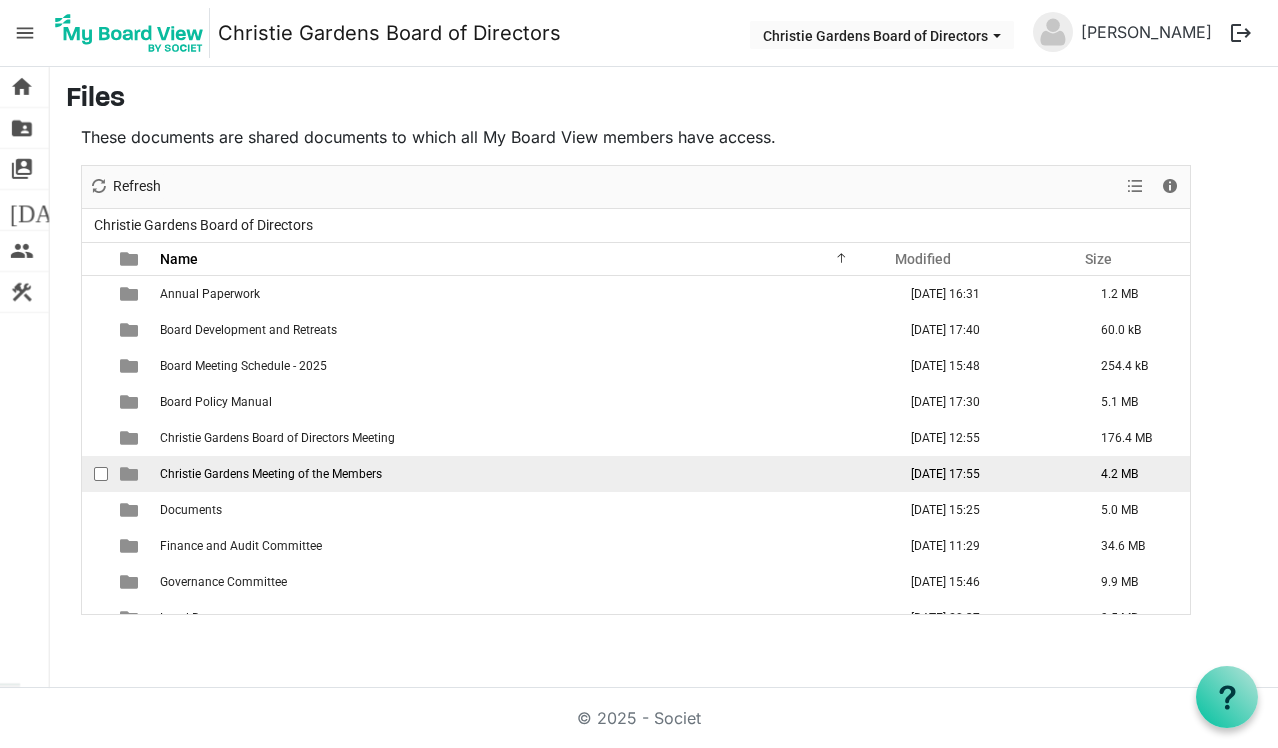 scroll, scrollTop: 94, scrollLeft: 0, axis: vertical 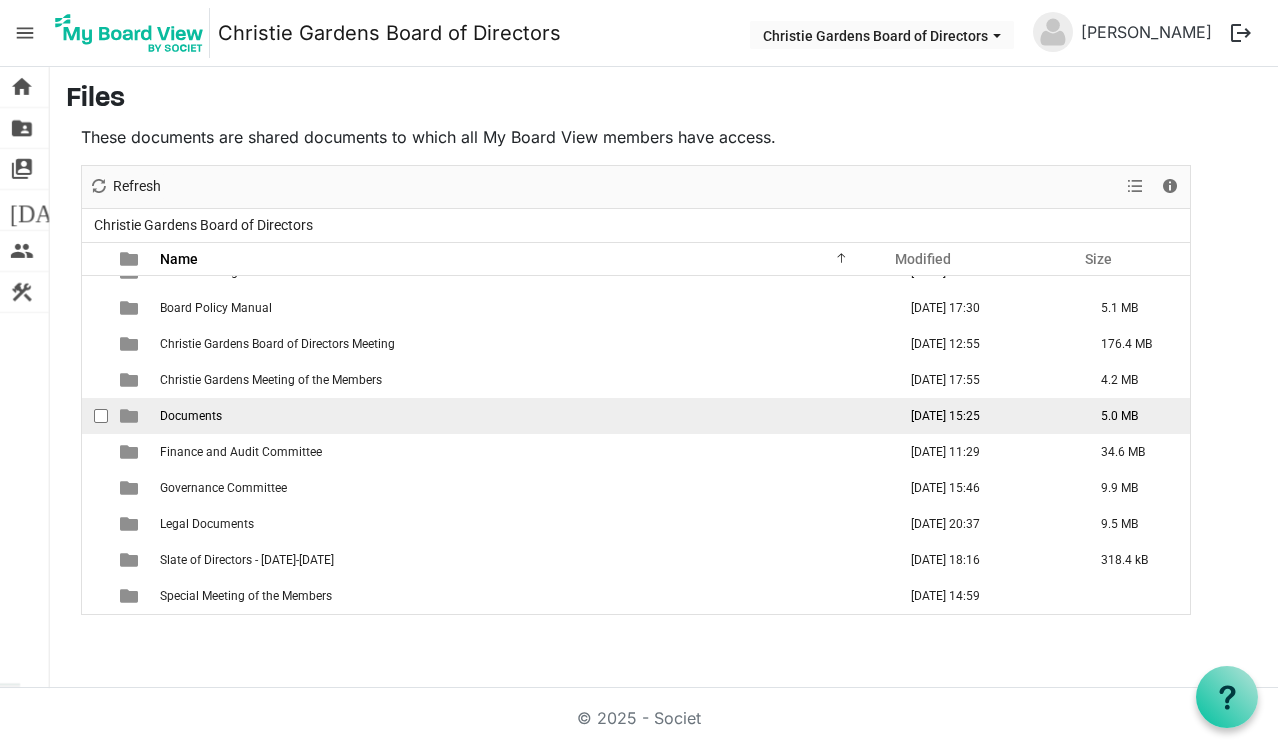 click on "Documents" at bounding box center [191, 416] 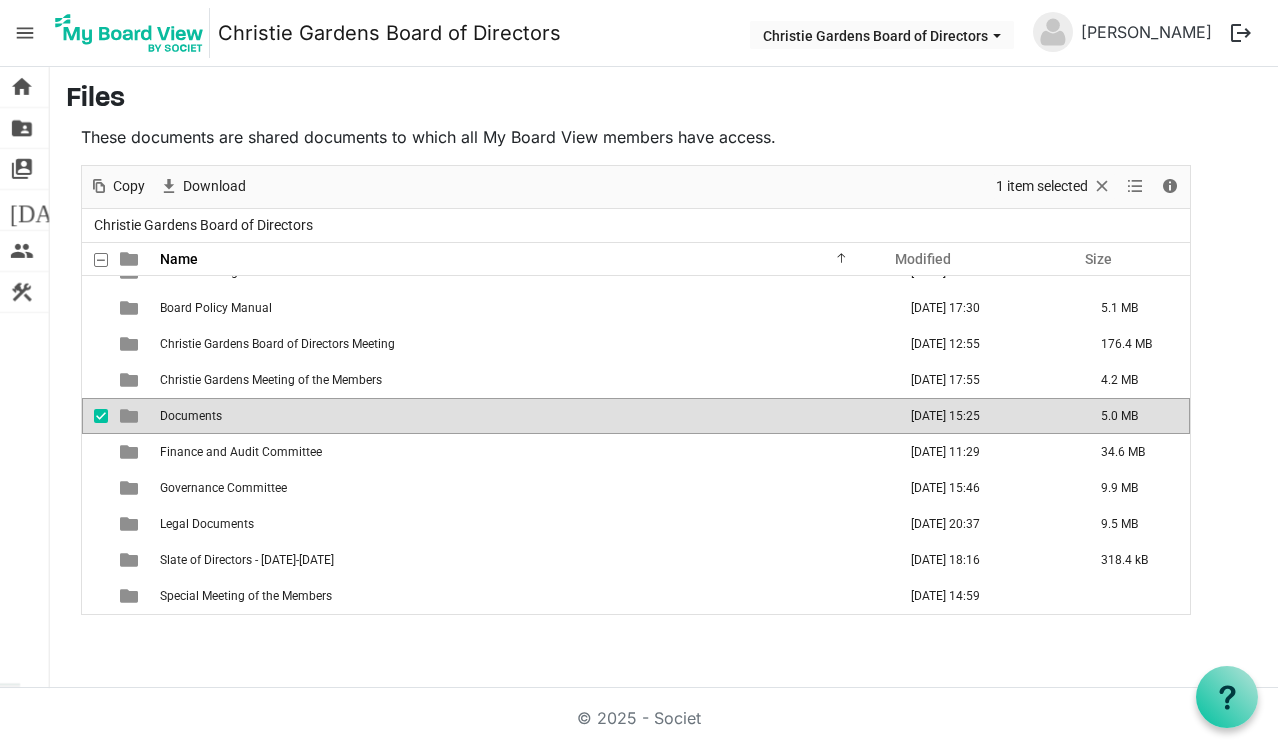 click on "Documents" at bounding box center [191, 416] 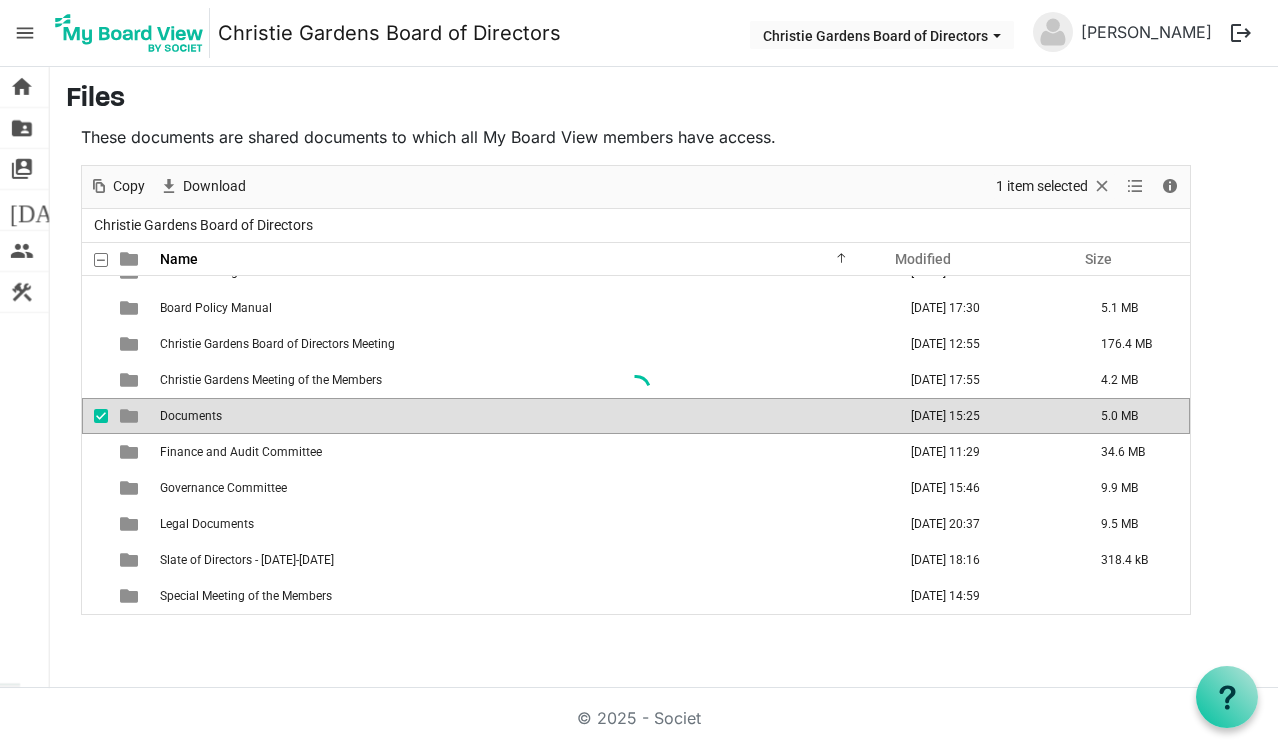 scroll, scrollTop: 0, scrollLeft: 0, axis: both 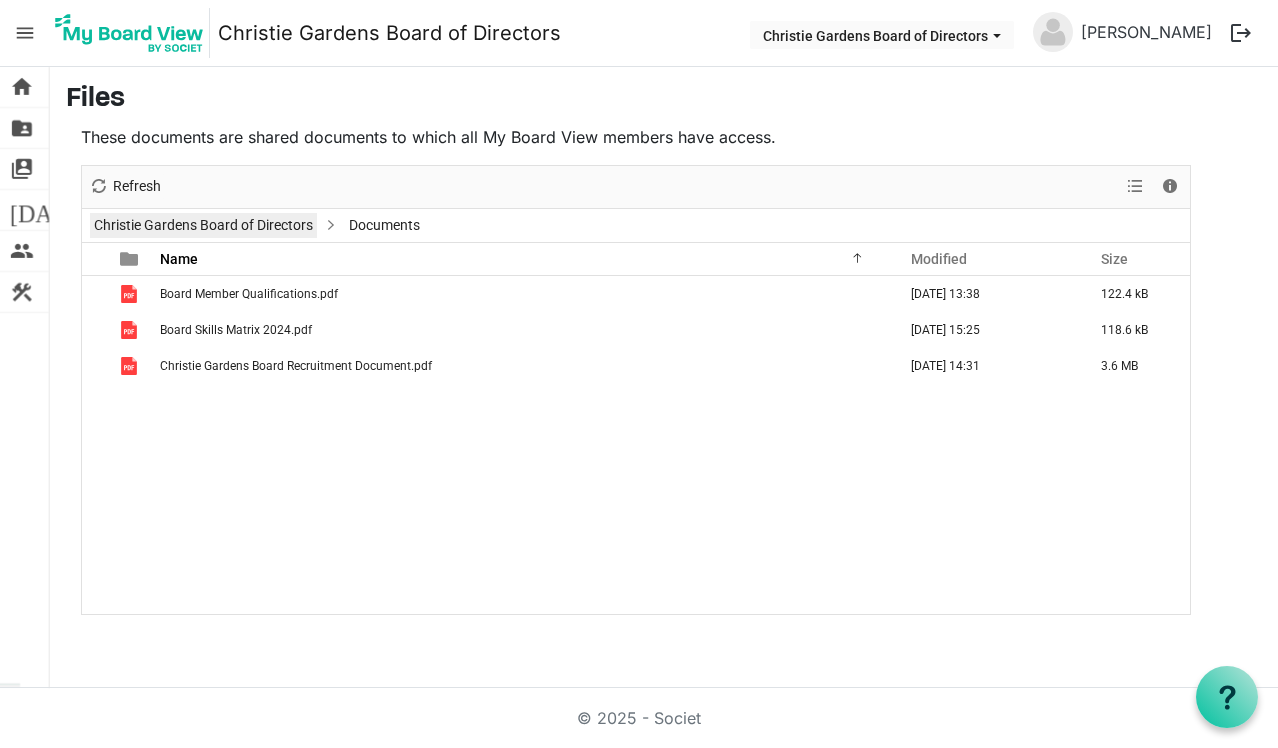click on "Christie Gardens Board of Directors" at bounding box center (203, 225) 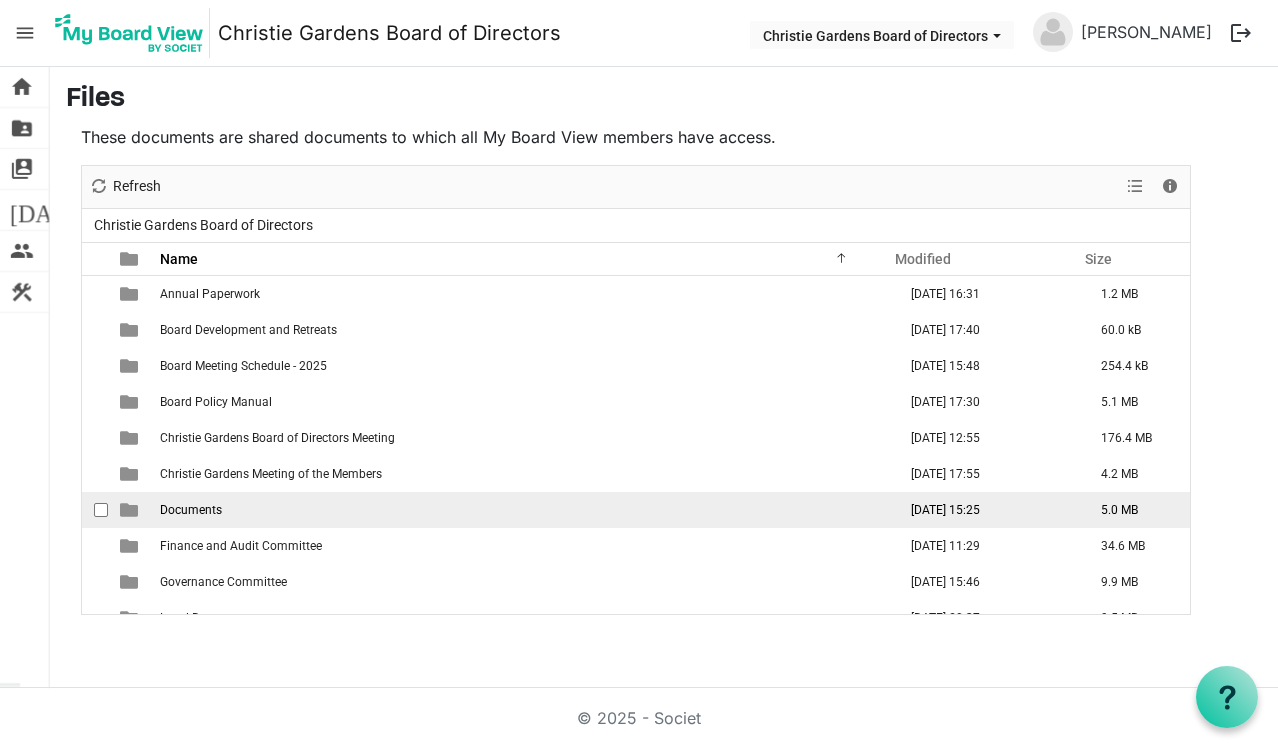 click on "Documents" at bounding box center (191, 510) 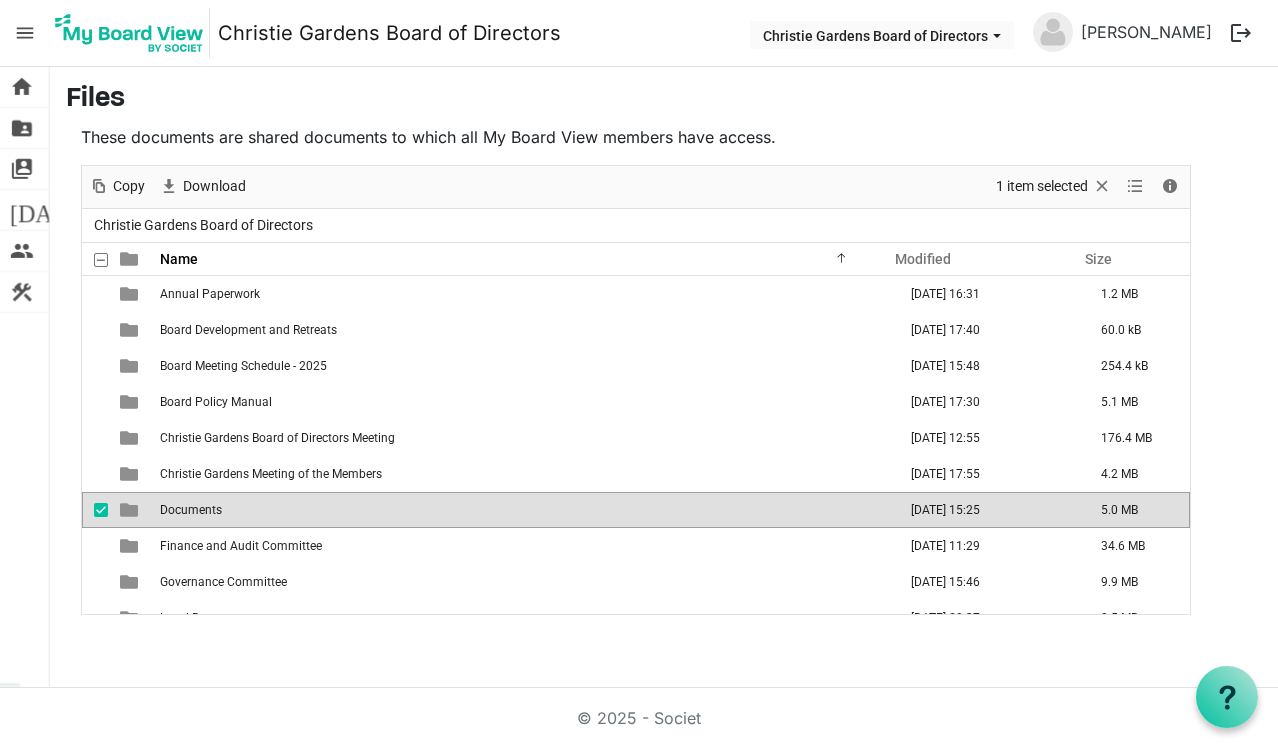 click on "Documents" at bounding box center (191, 510) 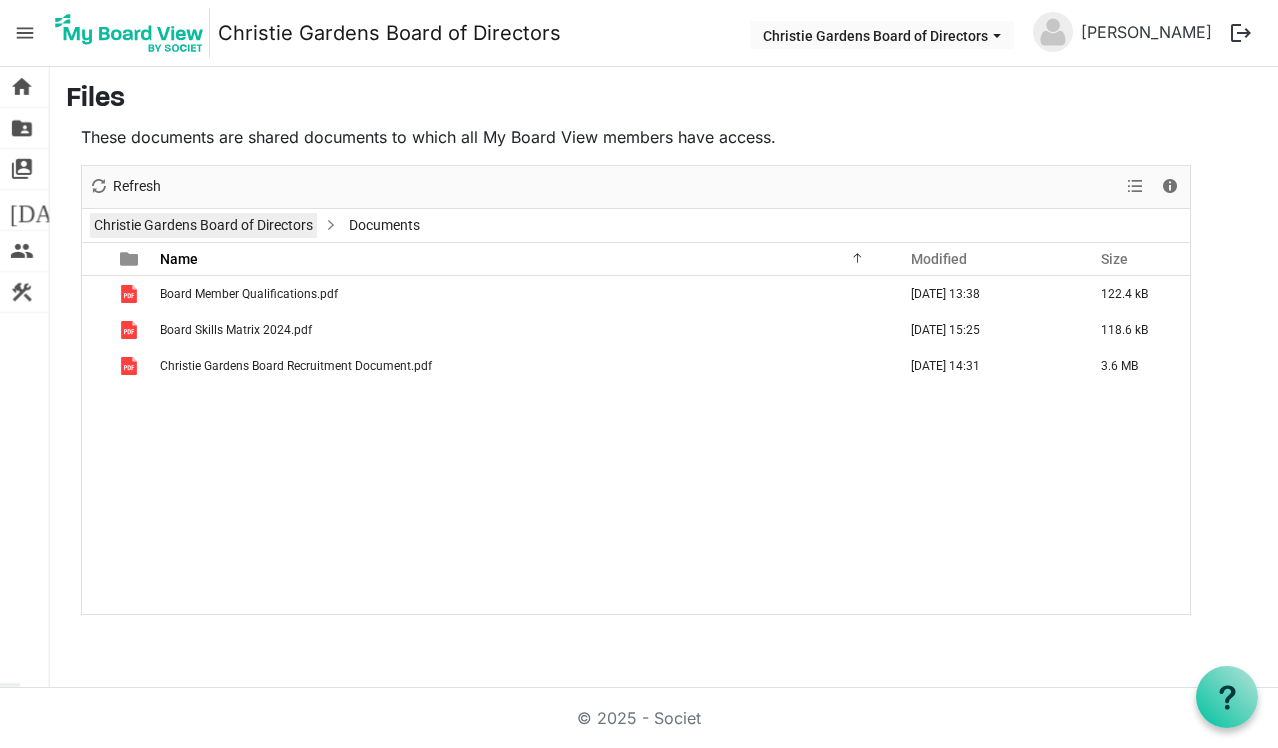 click on "Christie Gardens Board of Directors" at bounding box center (203, 225) 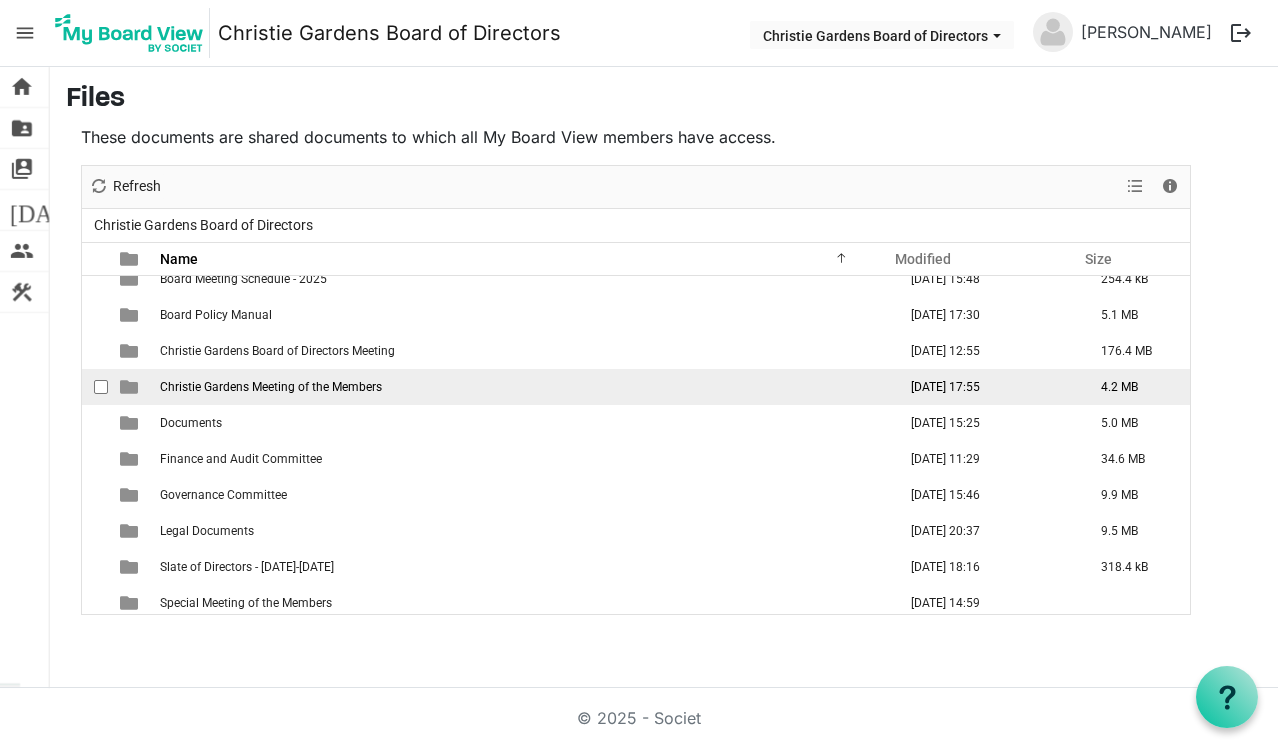 scroll, scrollTop: 94, scrollLeft: 0, axis: vertical 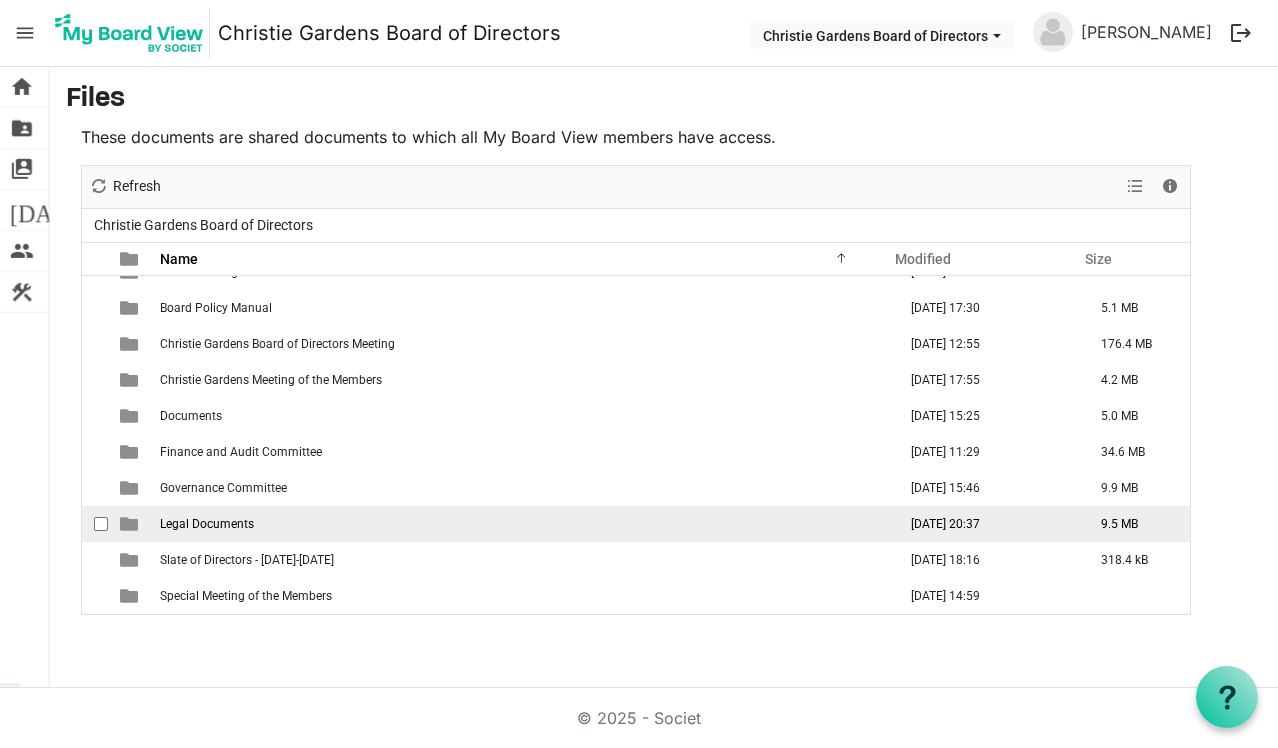 click on "Legal Documents" at bounding box center (207, 524) 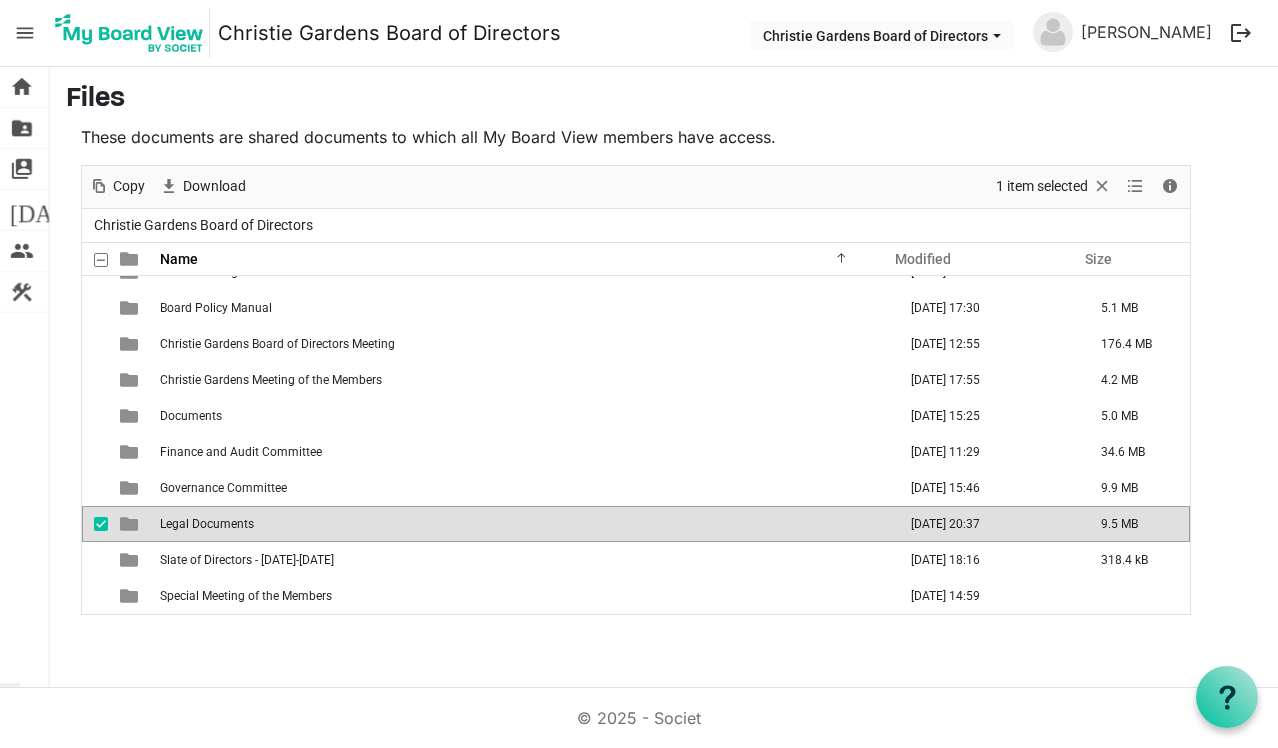 click on "Legal Documents" at bounding box center [207, 524] 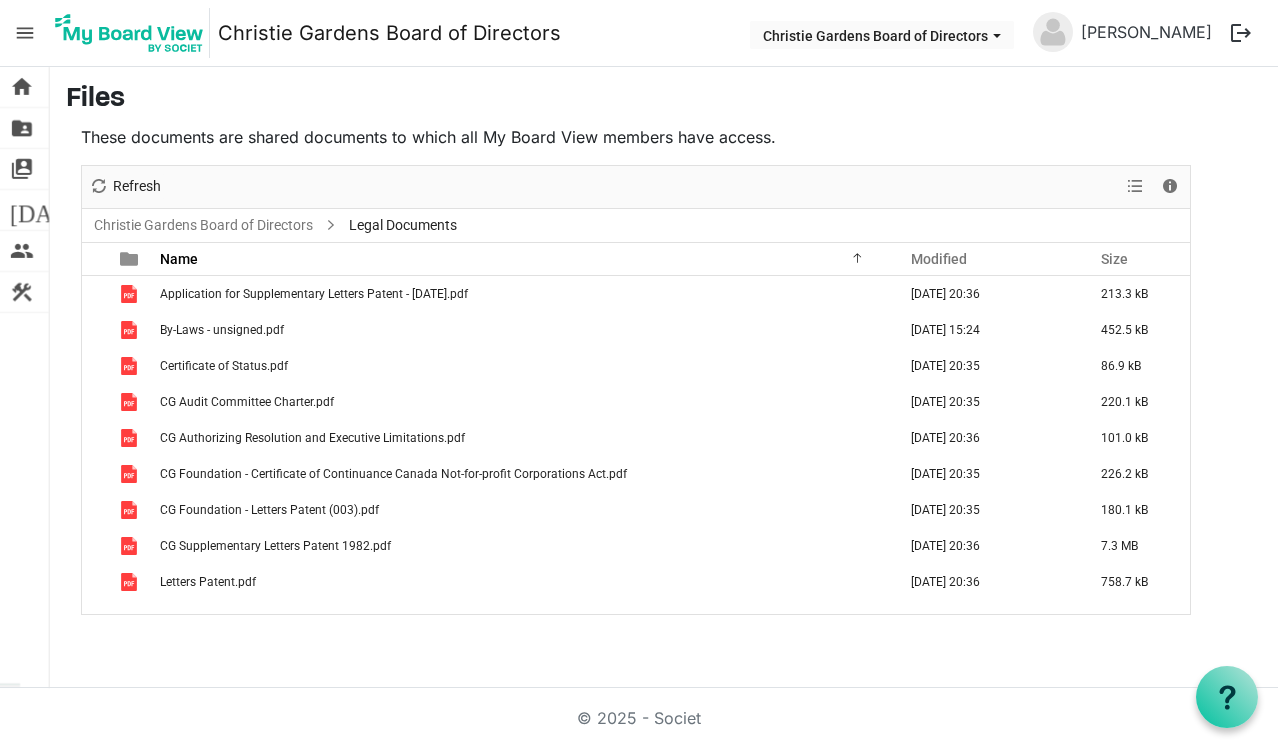 scroll, scrollTop: 0, scrollLeft: 0, axis: both 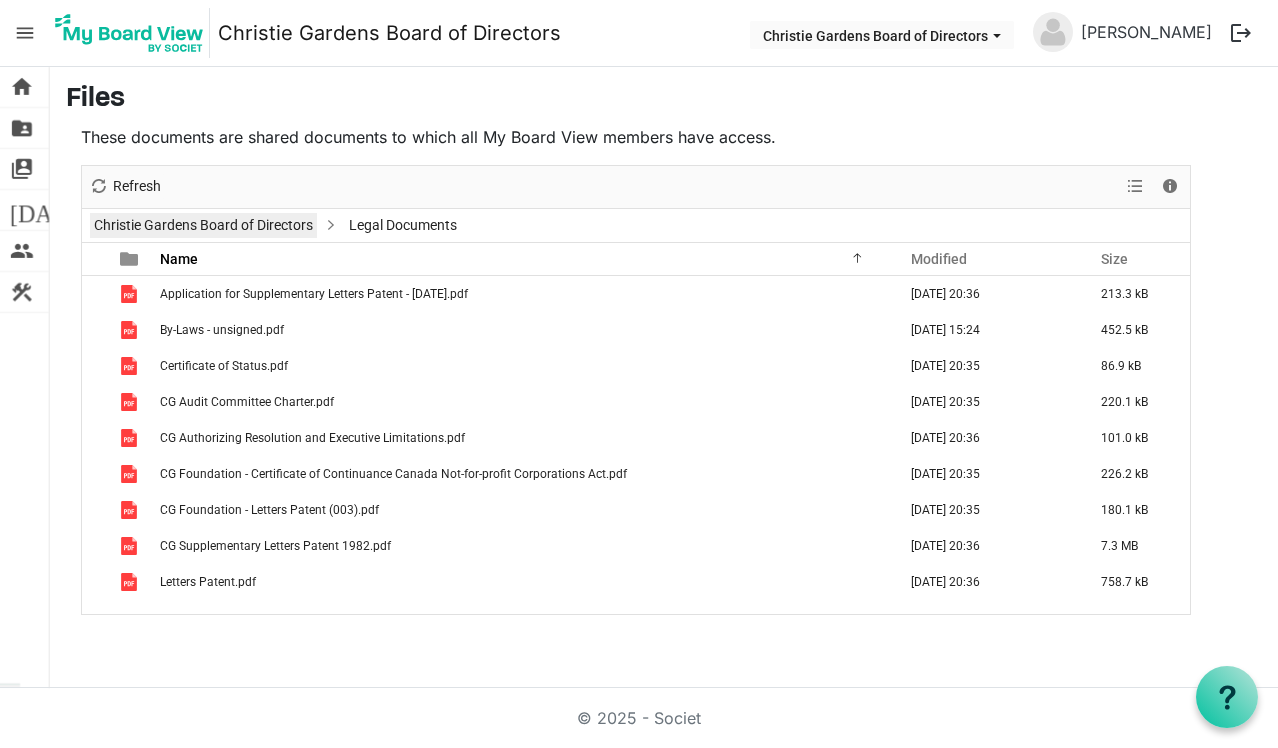 click on "Christie Gardens Board of Directors" at bounding box center [203, 225] 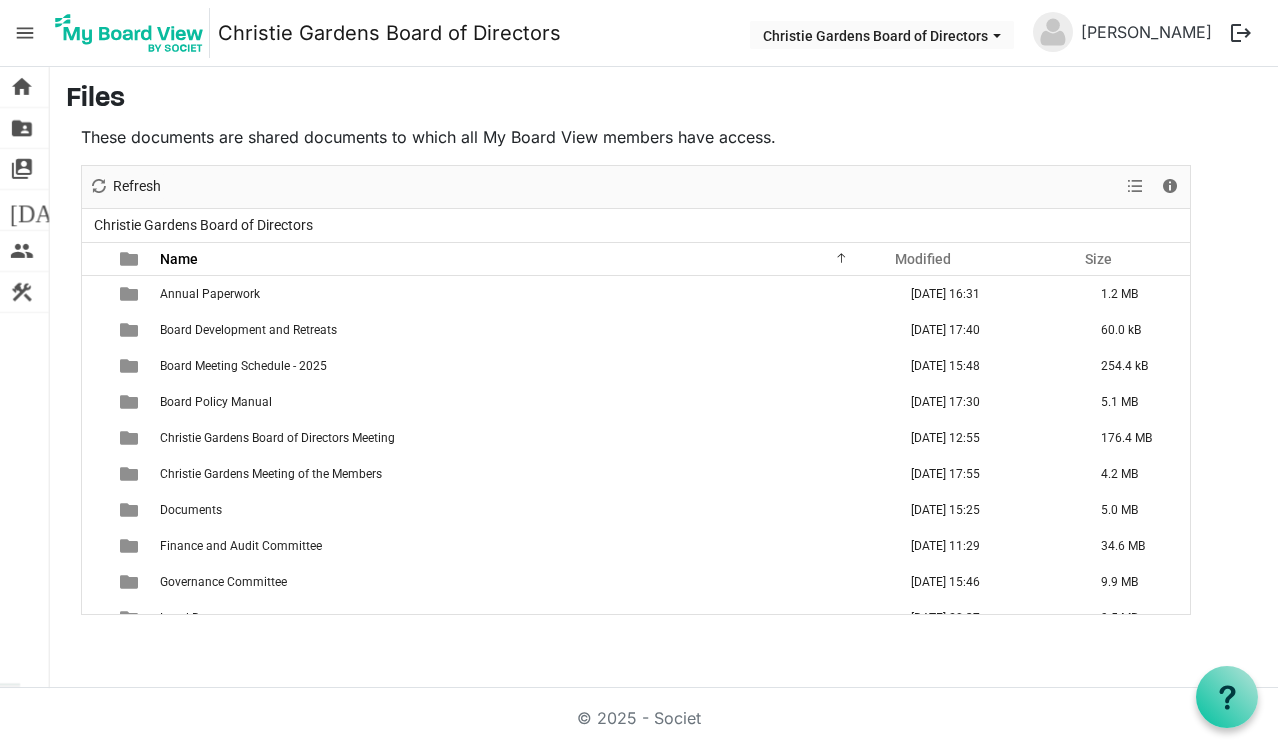 scroll, scrollTop: 94, scrollLeft: 0, axis: vertical 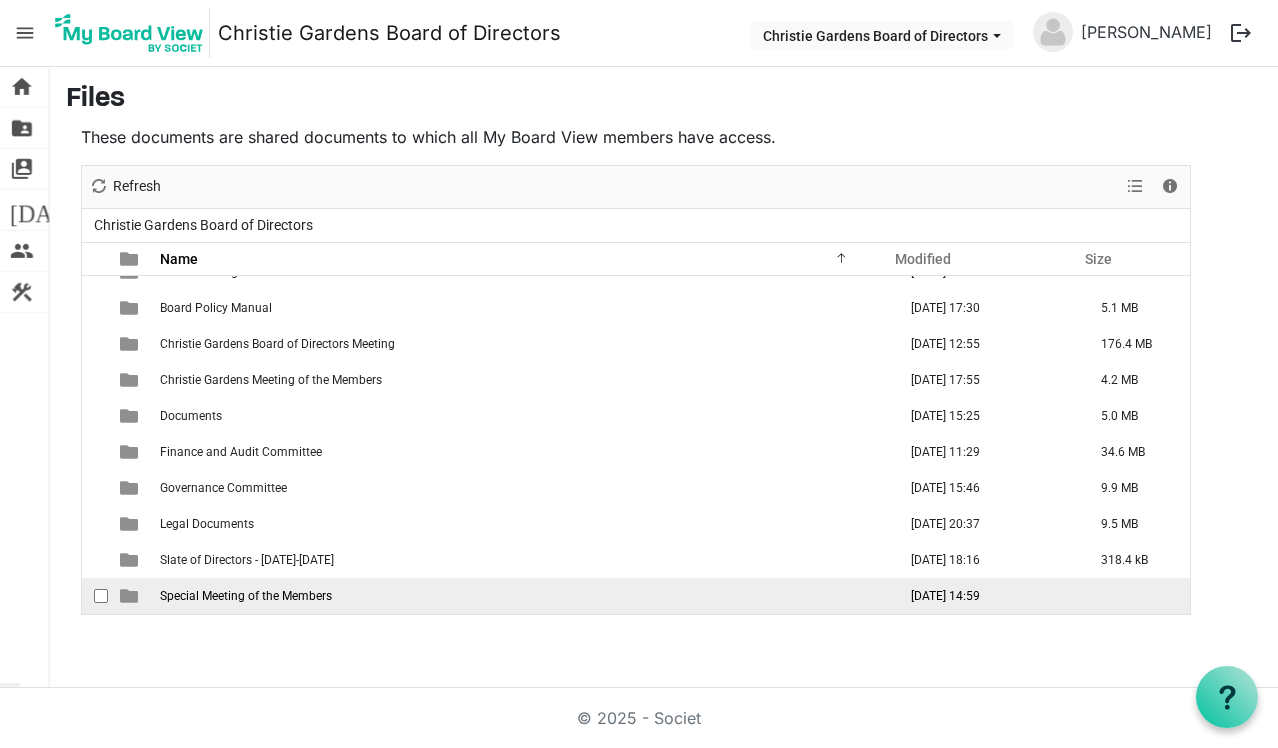 click on "Special Meeting of the Members" at bounding box center [246, 596] 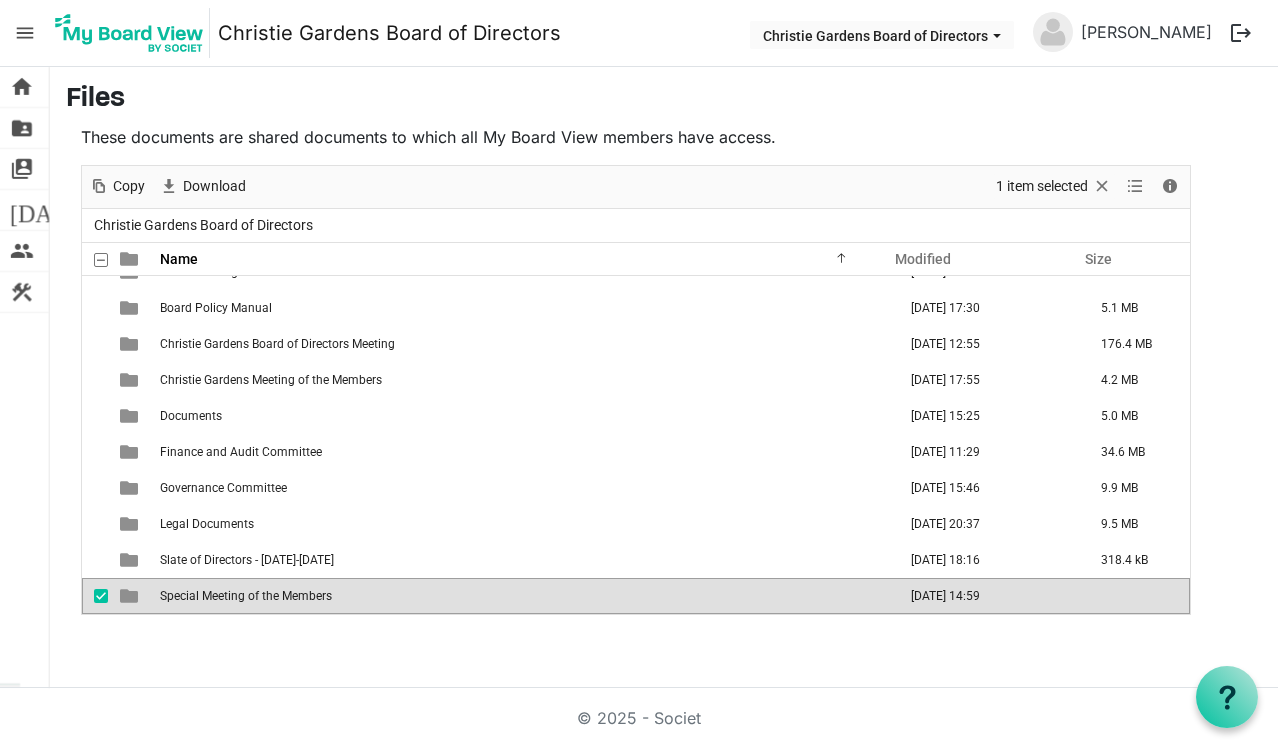click on "Special Meeting of the Members" at bounding box center [246, 596] 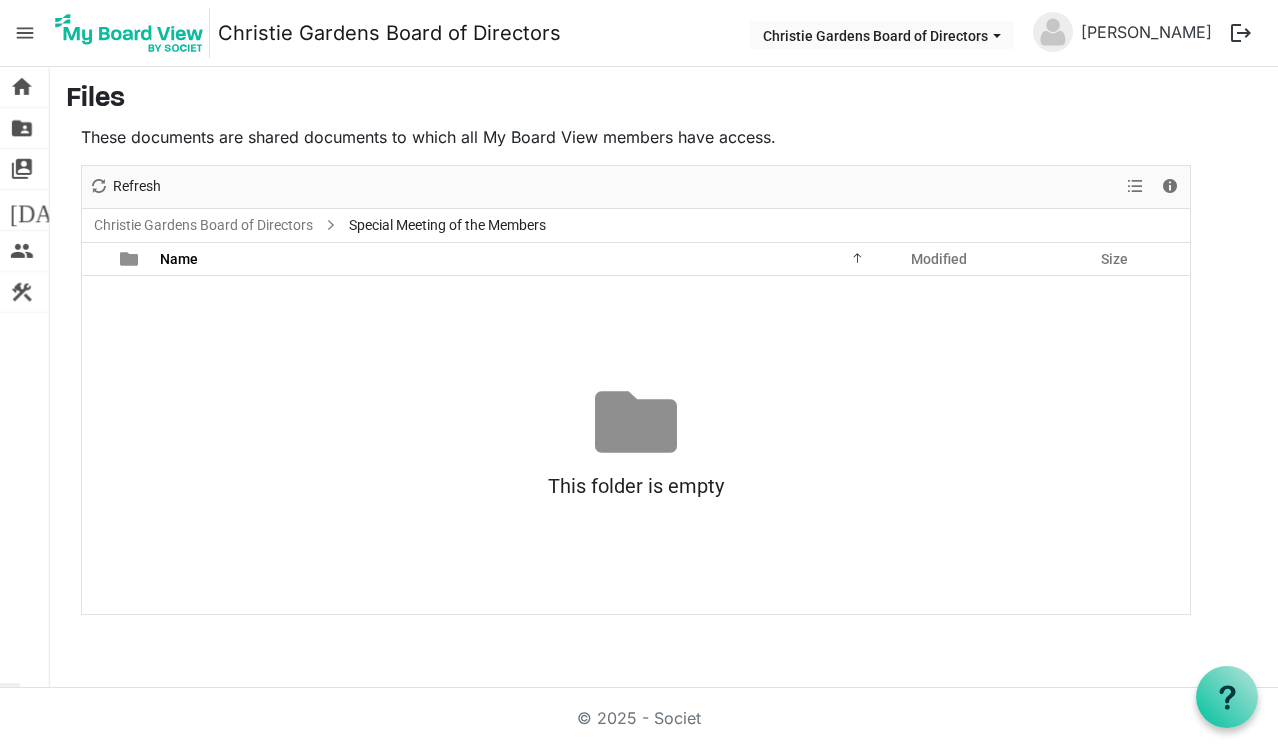 scroll, scrollTop: 0, scrollLeft: 0, axis: both 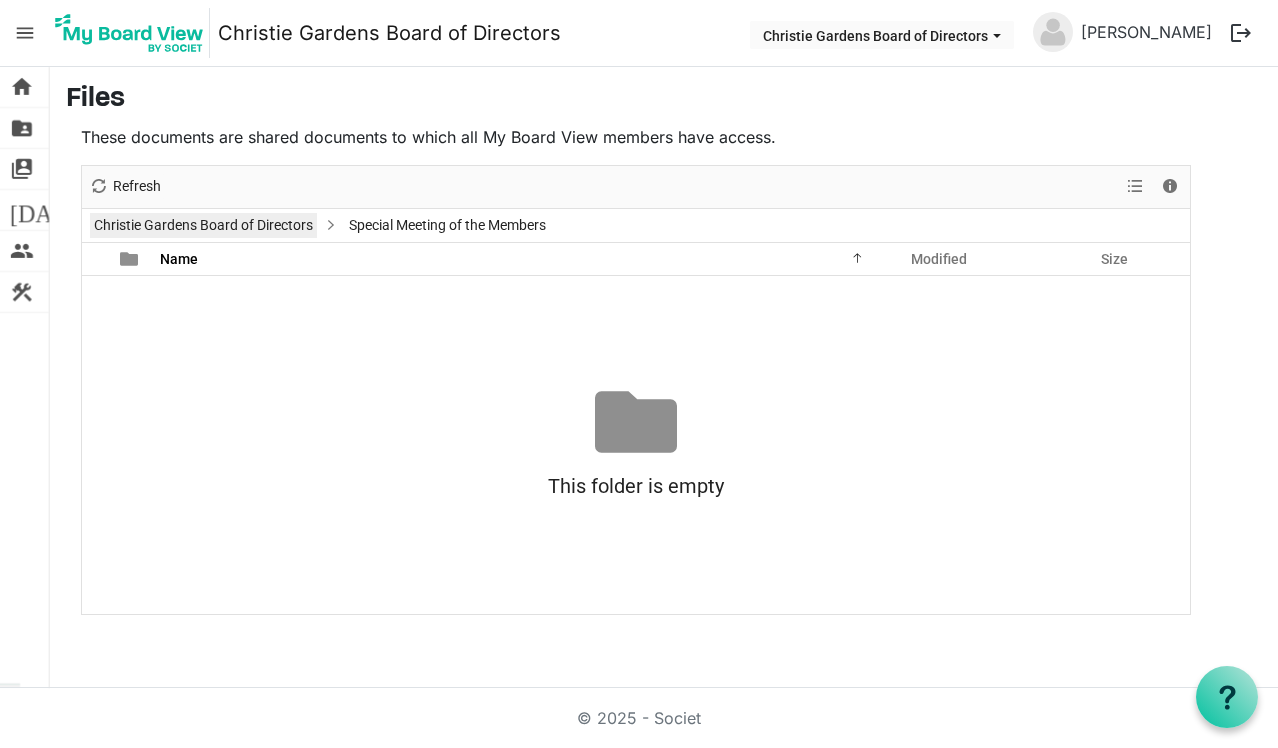click on "Christie Gardens Board of Directors" at bounding box center [203, 225] 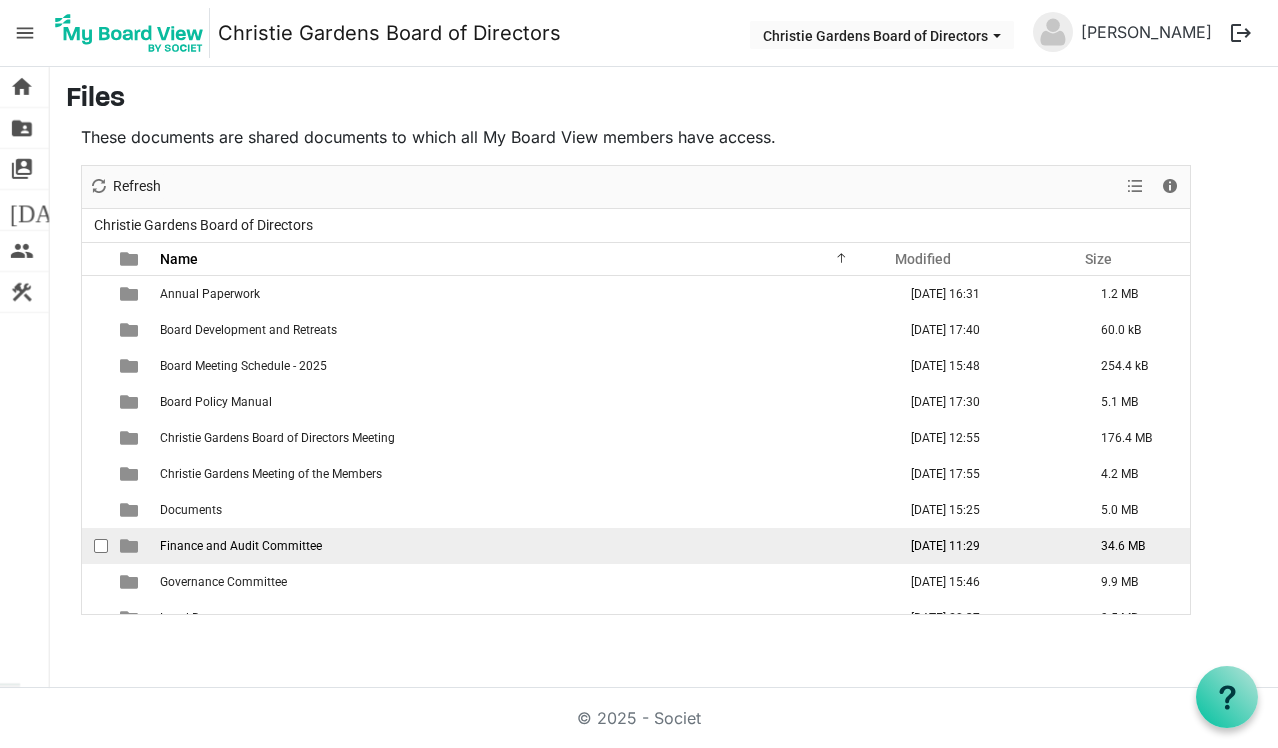 scroll, scrollTop: 94, scrollLeft: 0, axis: vertical 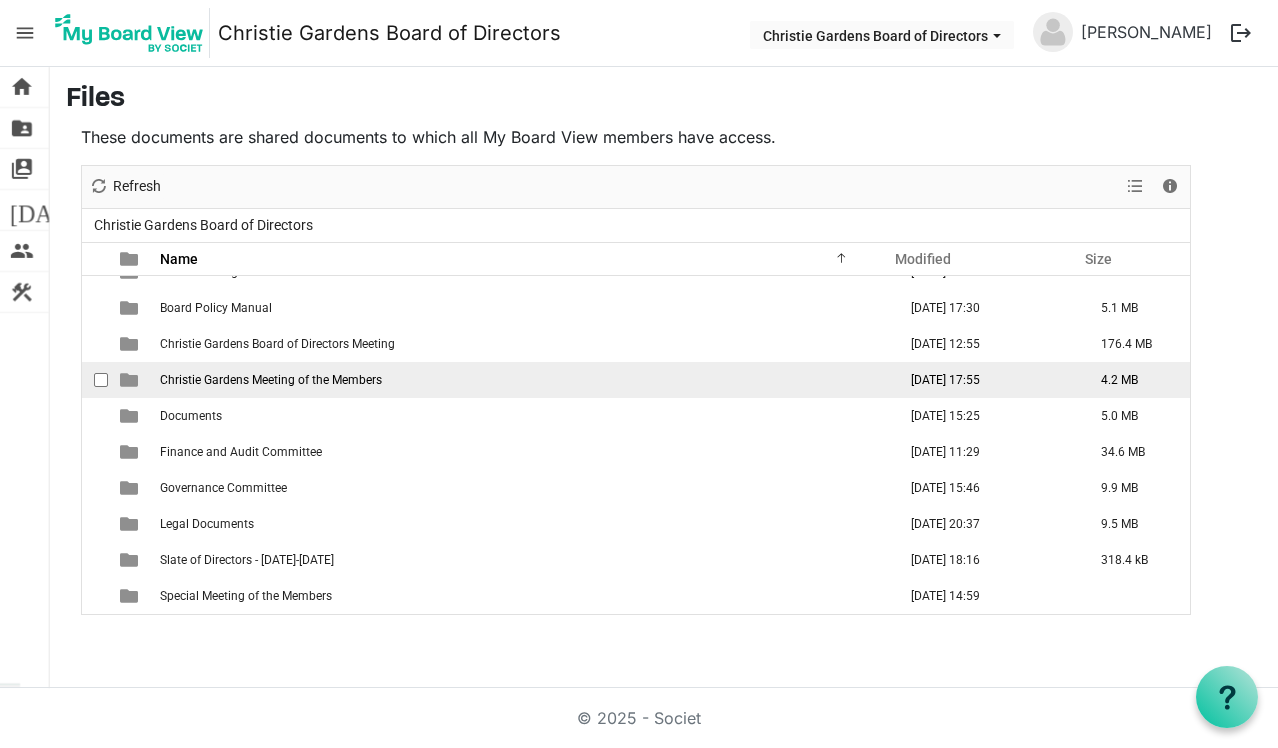 click on "Christie Gardens Meeting of the Members" at bounding box center (271, 380) 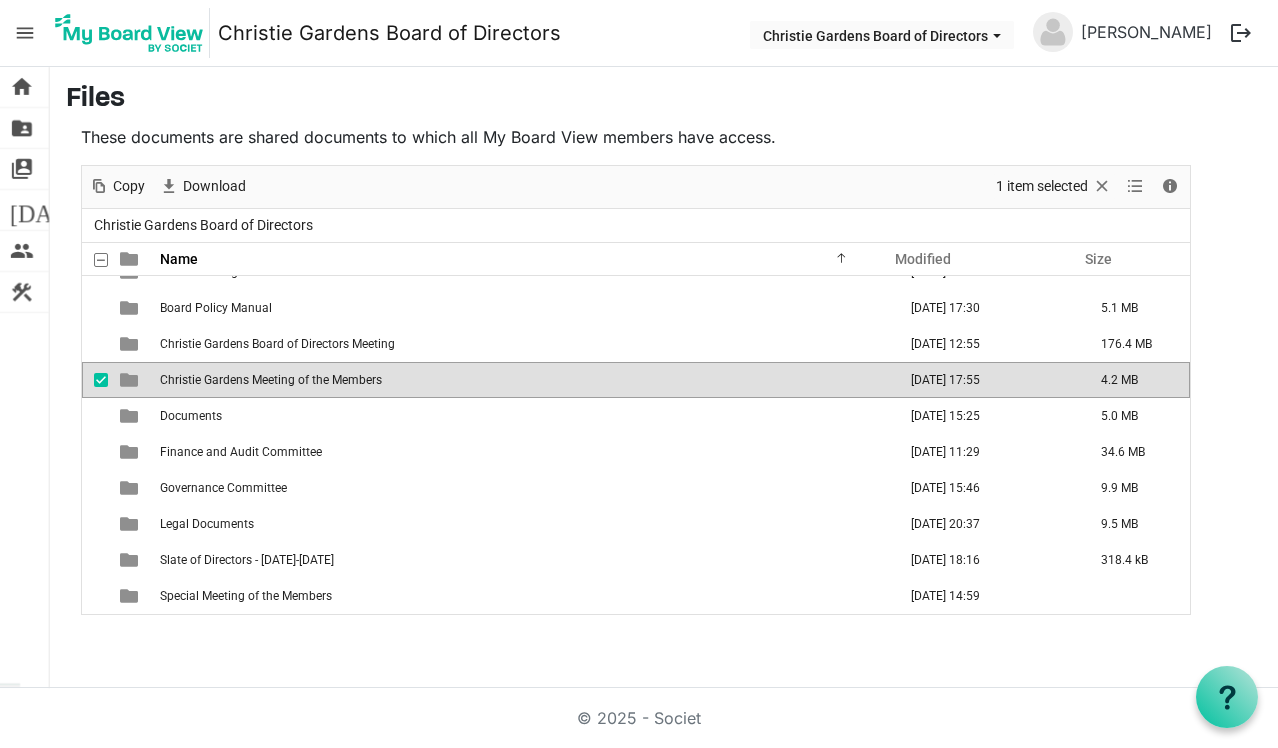 click on "Christie Gardens Meeting of the Members" at bounding box center (271, 380) 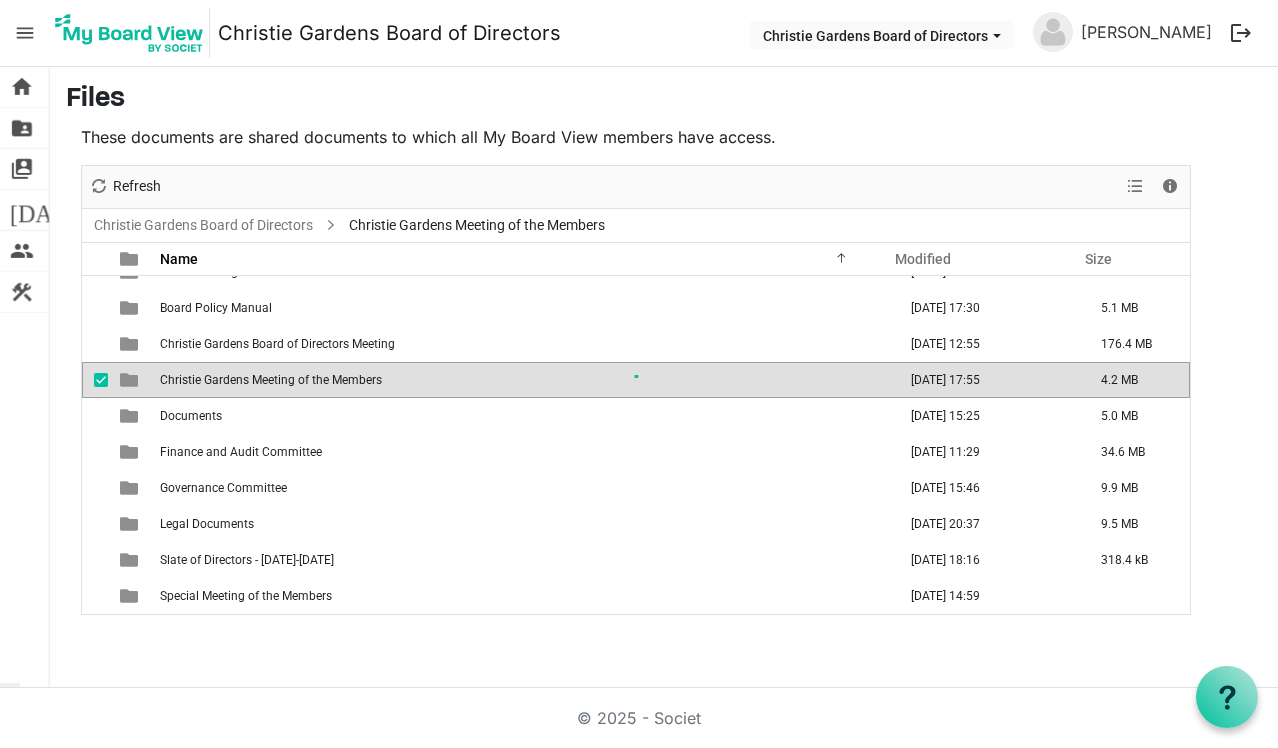 scroll, scrollTop: 0, scrollLeft: 0, axis: both 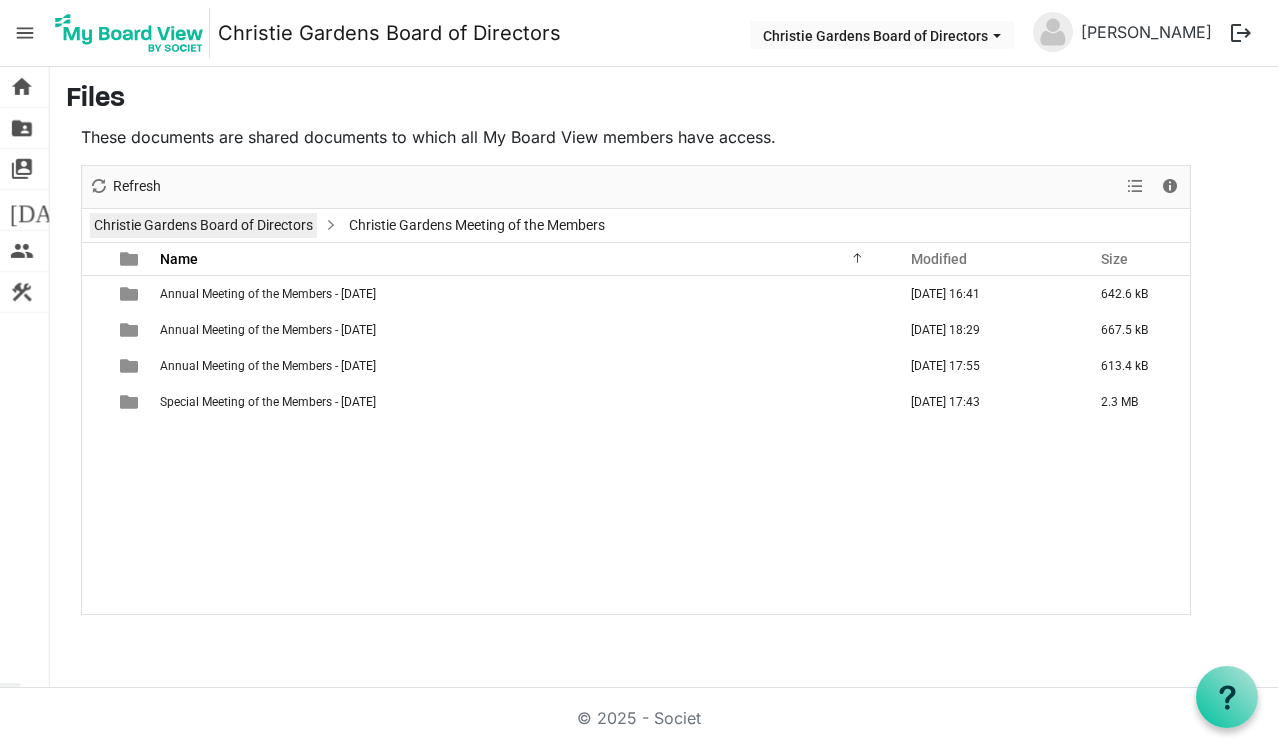 click on "Christie Gardens Board of Directors" at bounding box center (203, 225) 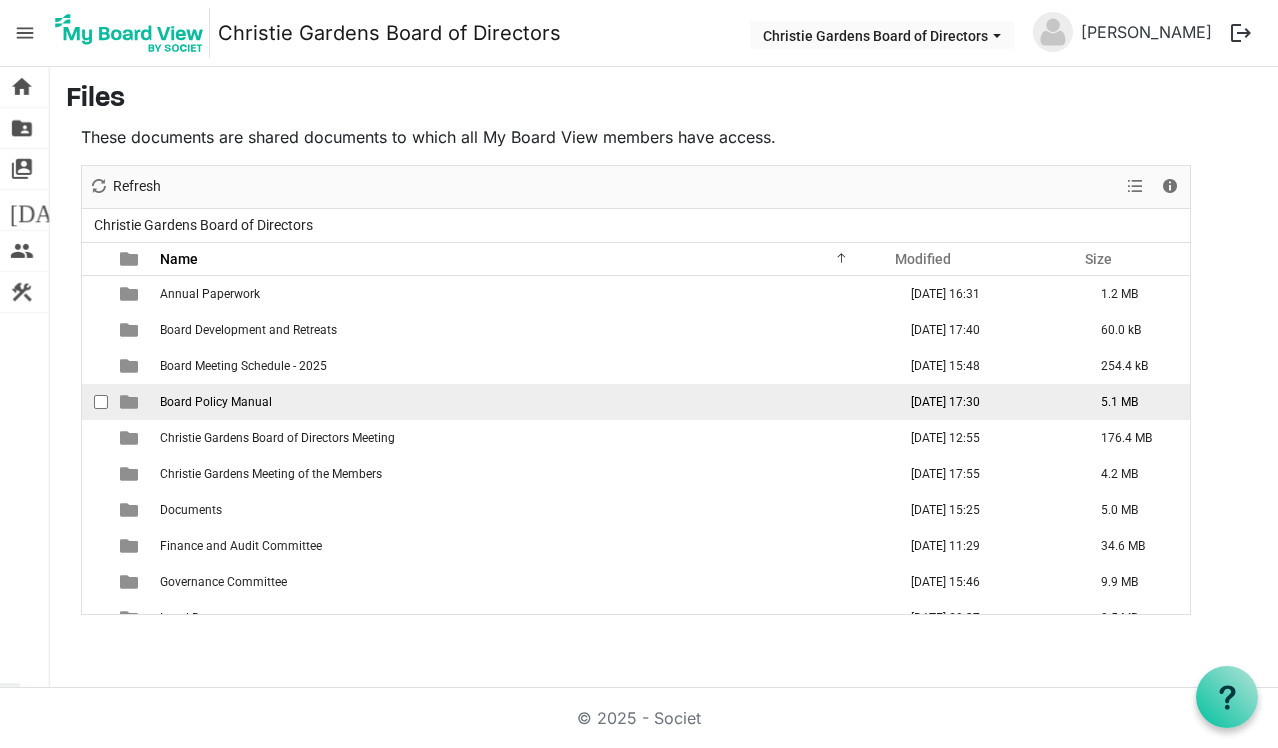 click on "Board Policy Manual" at bounding box center (216, 402) 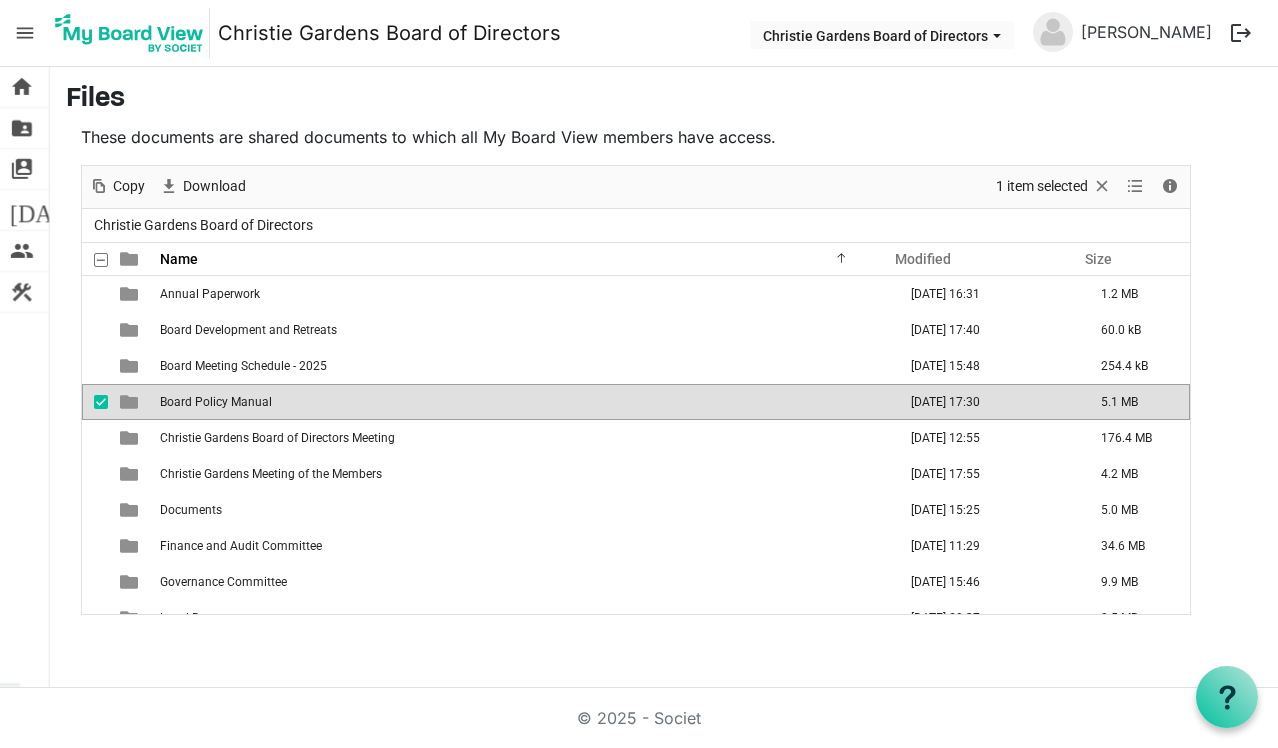 click on "Board Policy Manual" at bounding box center (216, 402) 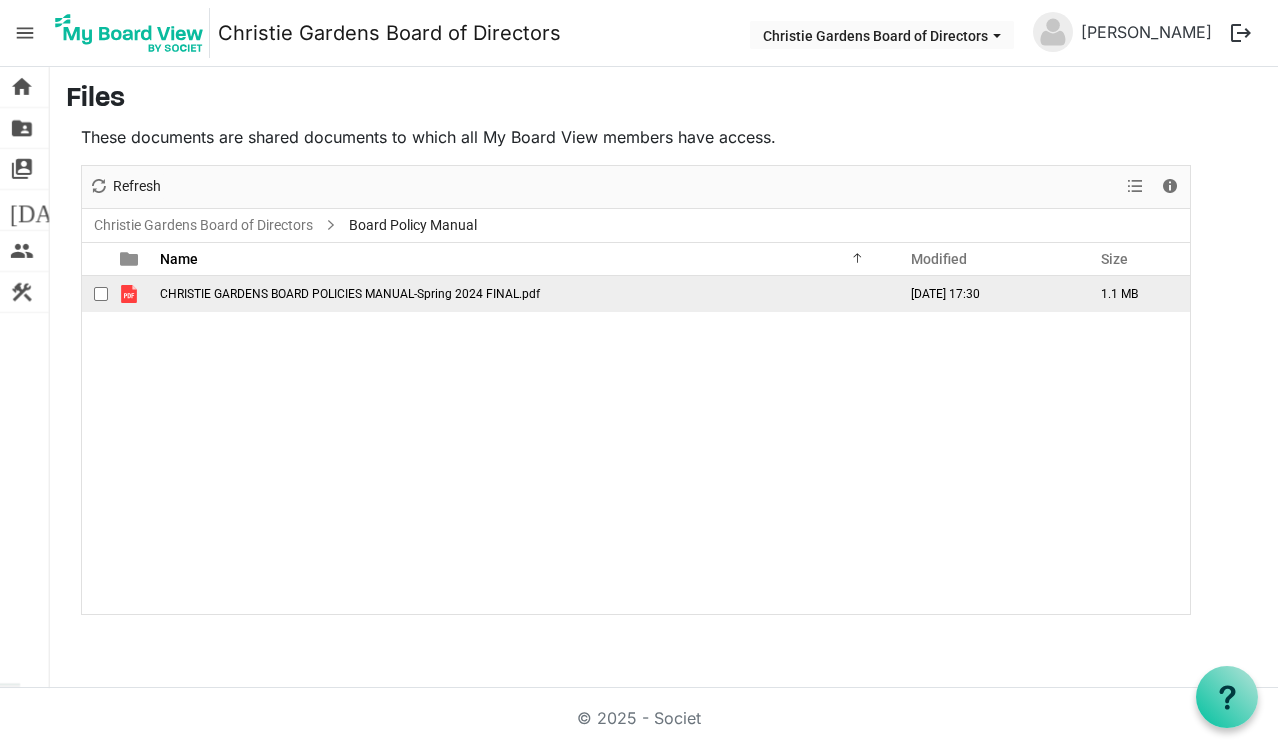 click on "CHRISTIE GARDENS BOARD POLICIES MANUAL-Spring 2024 FINAL.pdf" at bounding box center (350, 294) 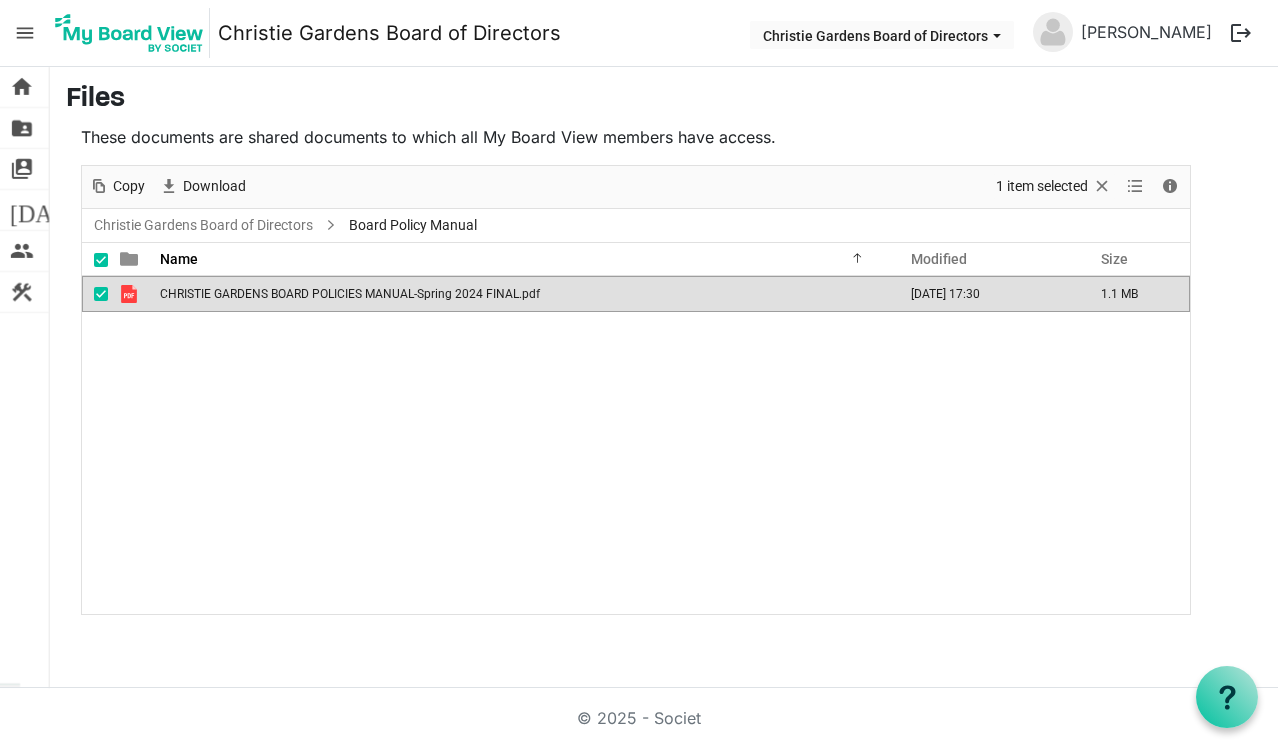 click on "CHRISTIE GARDENS BOARD POLICIES MANUAL-Spring 2024 FINAL.pdf" at bounding box center [350, 294] 